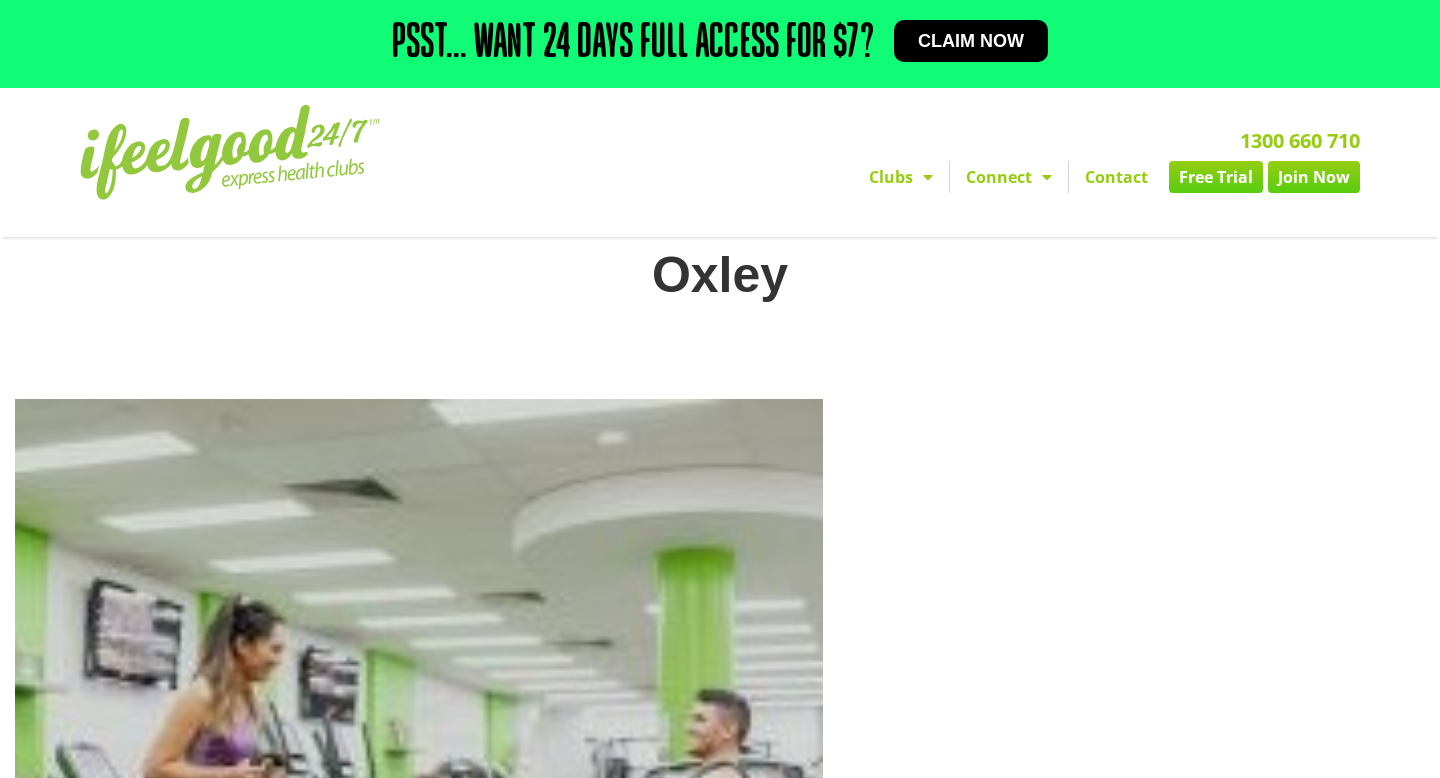 scroll, scrollTop: 0, scrollLeft: 0, axis: both 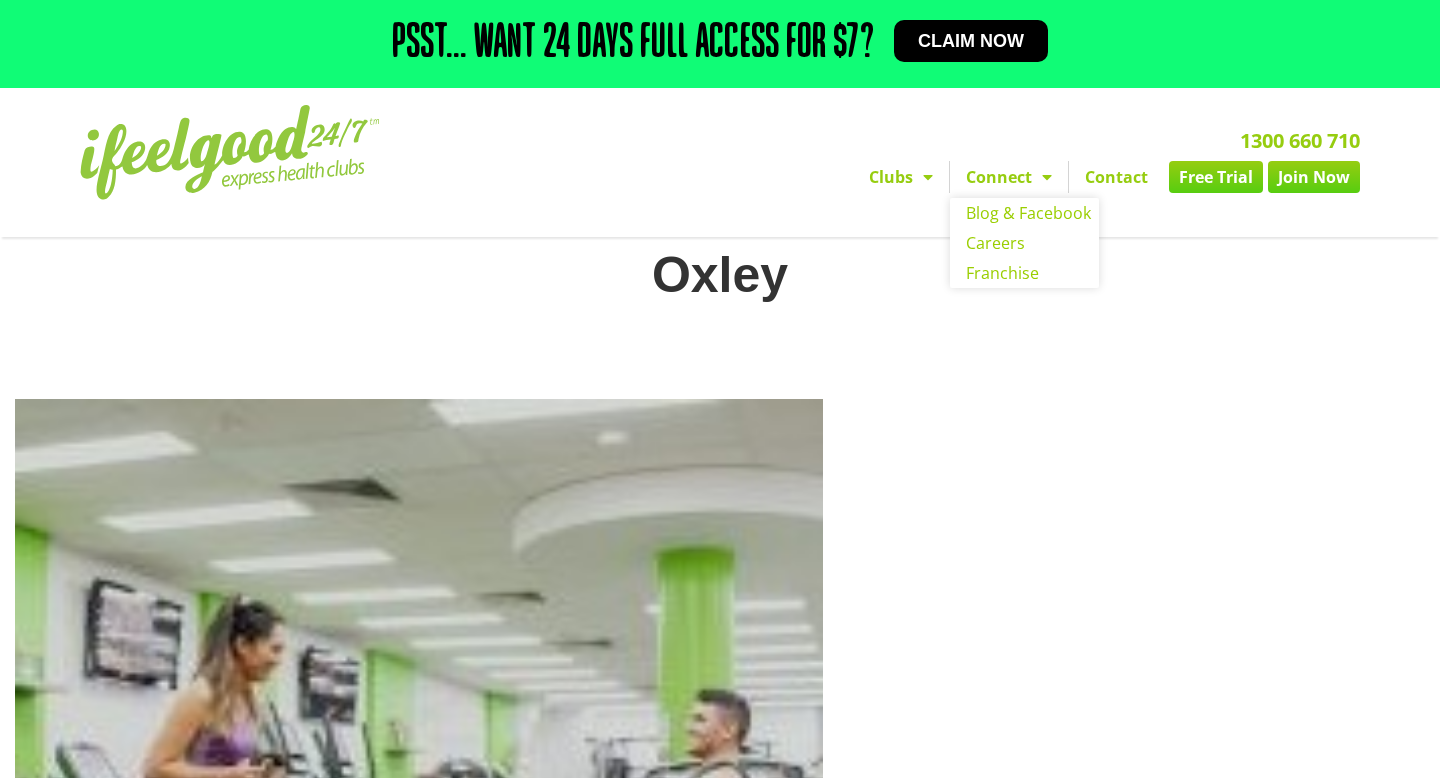 click on "Connect" 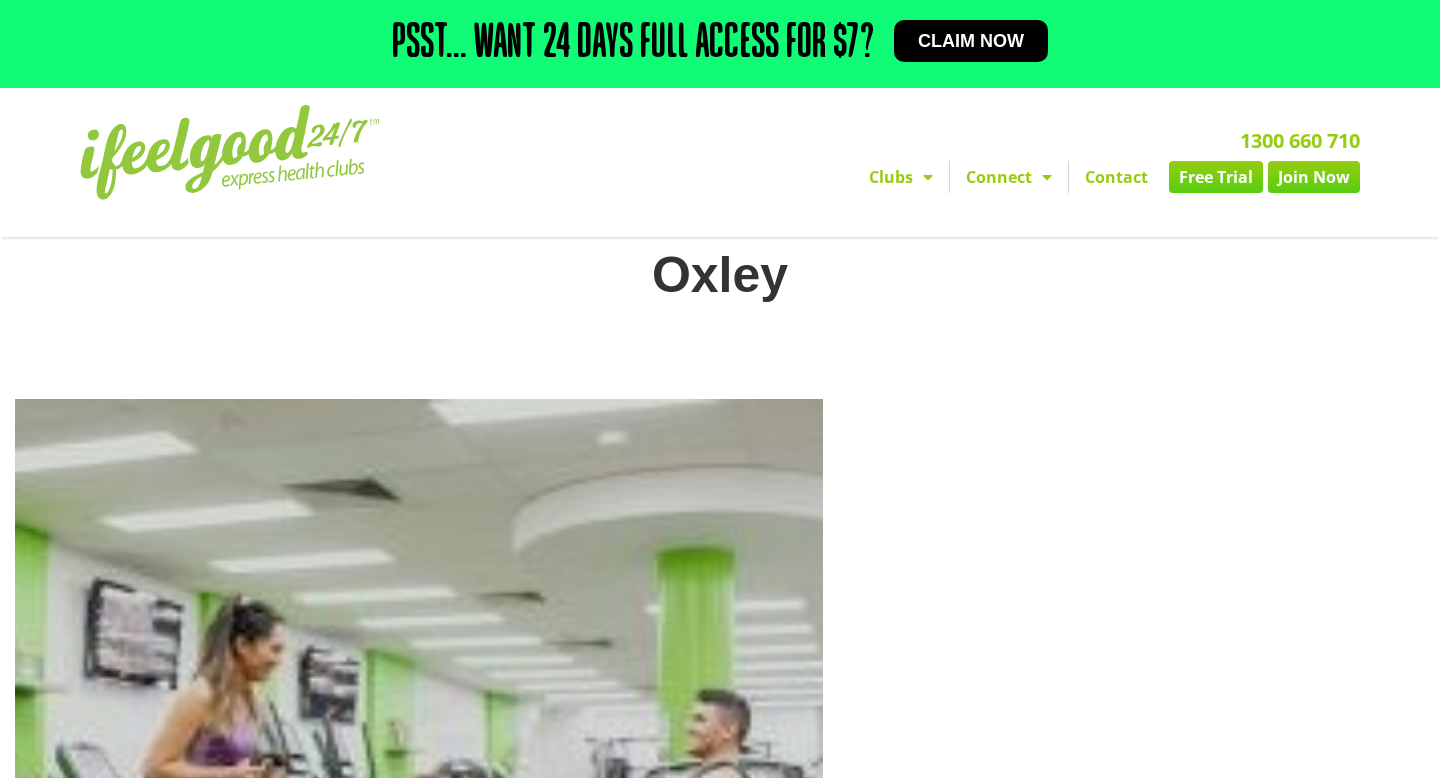click on "Contact" 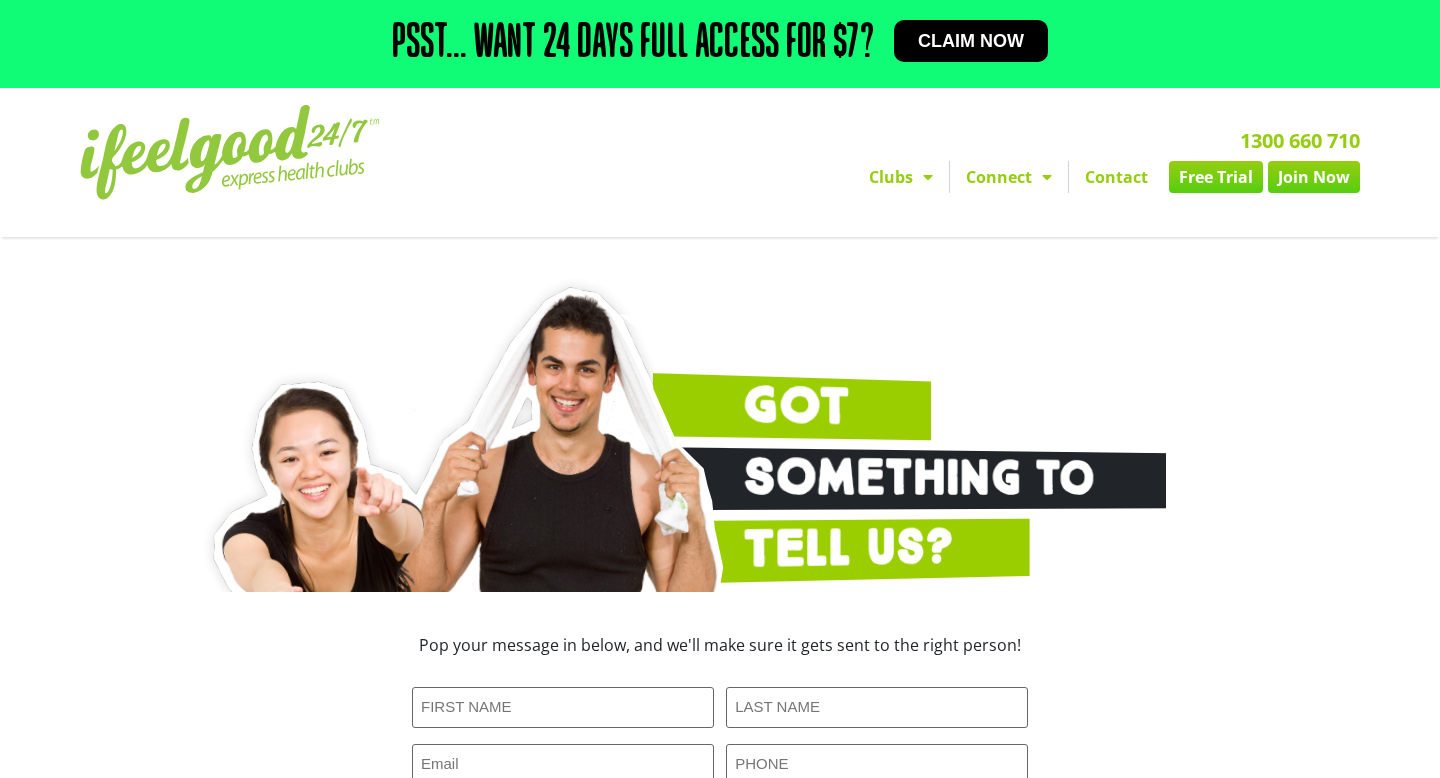 scroll, scrollTop: 320, scrollLeft: 0, axis: vertical 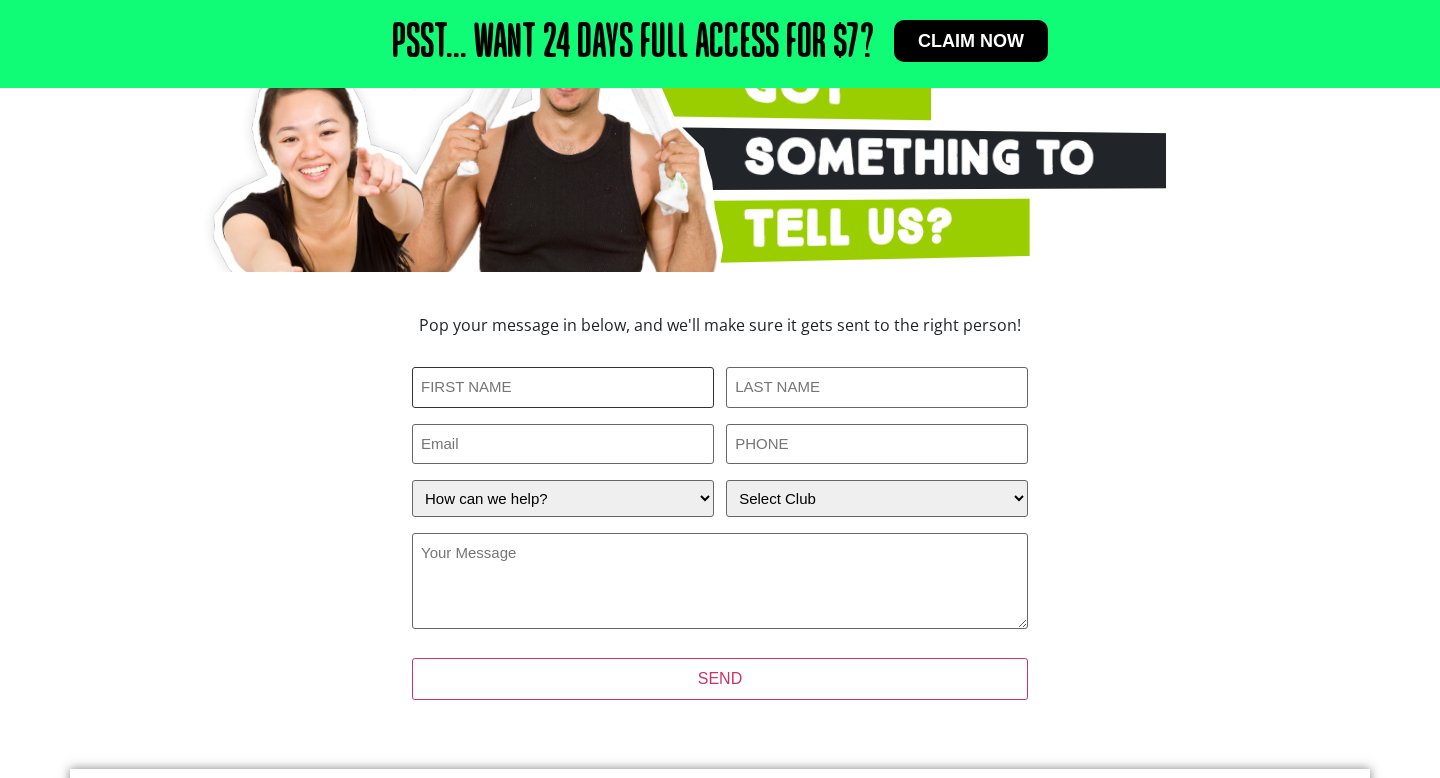 click on "First Name (Required)" at bounding box center [563, 387] 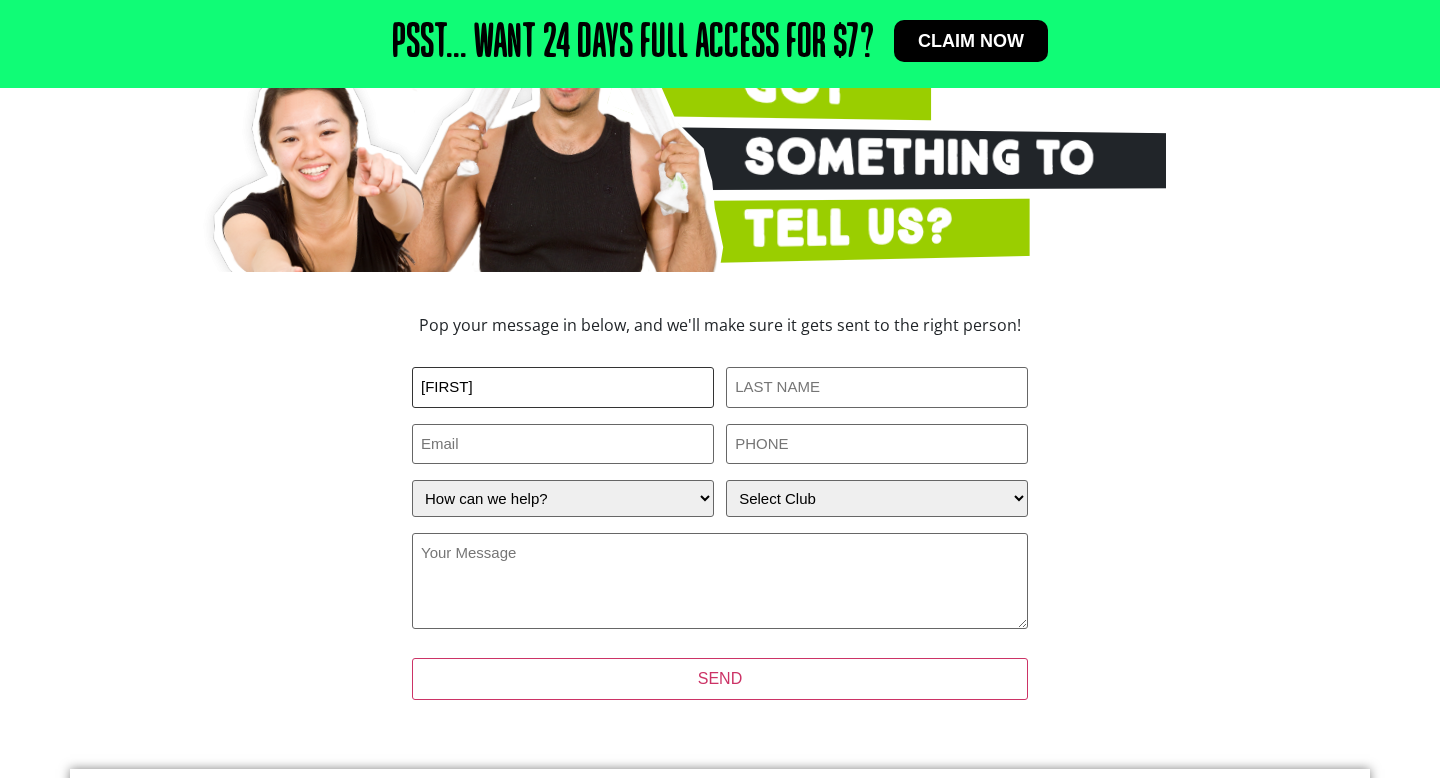 type on "[FIRST]" 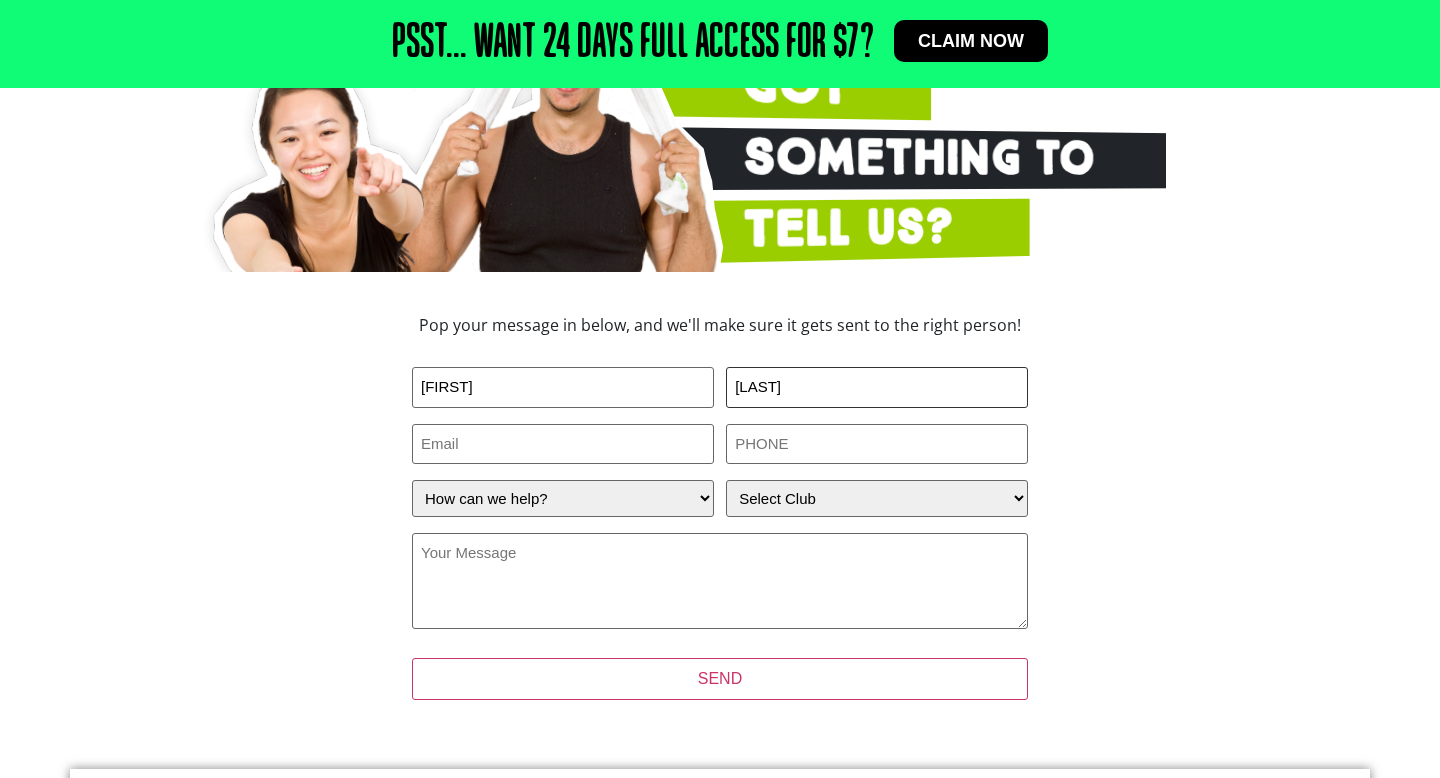 type on "[LAST]" 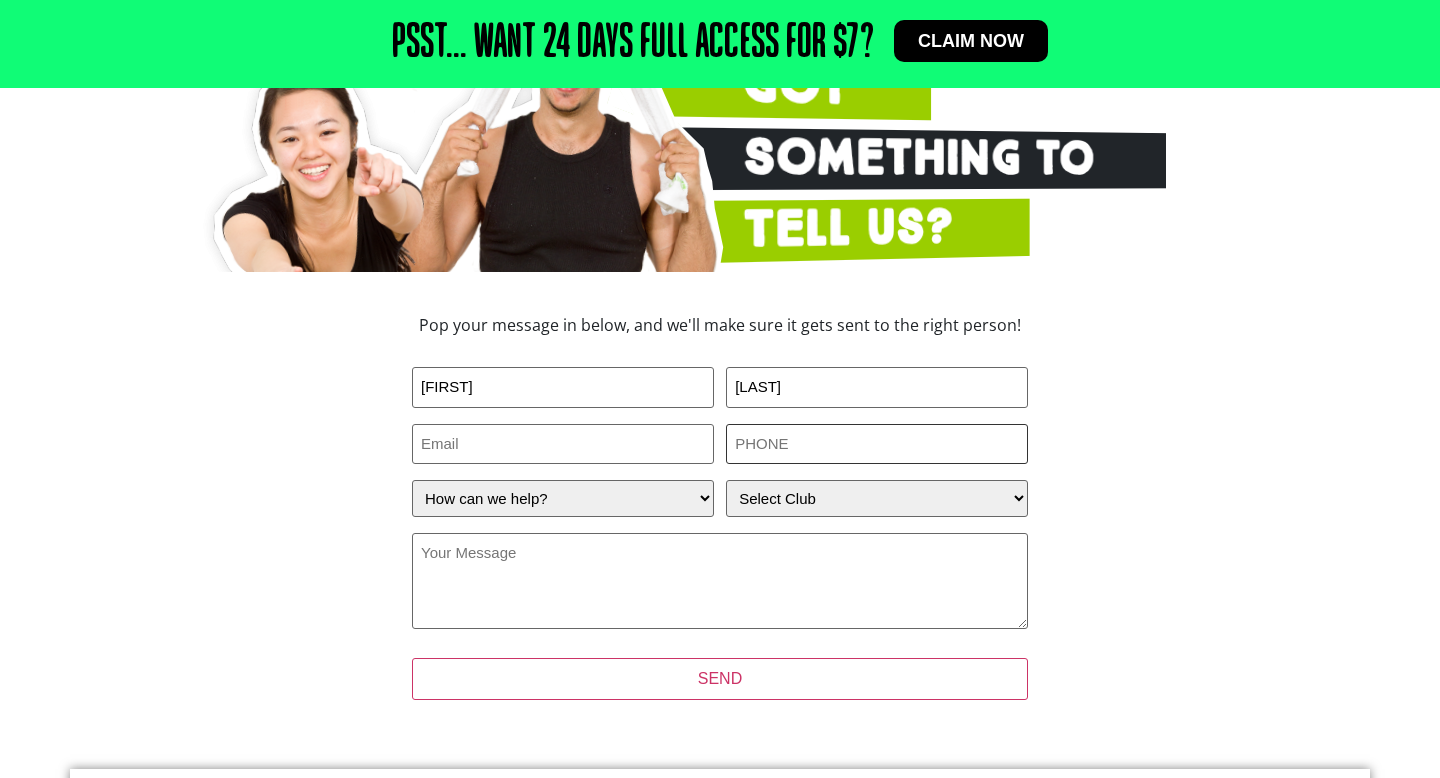 click on "PHONE (Required)" at bounding box center (877, 444) 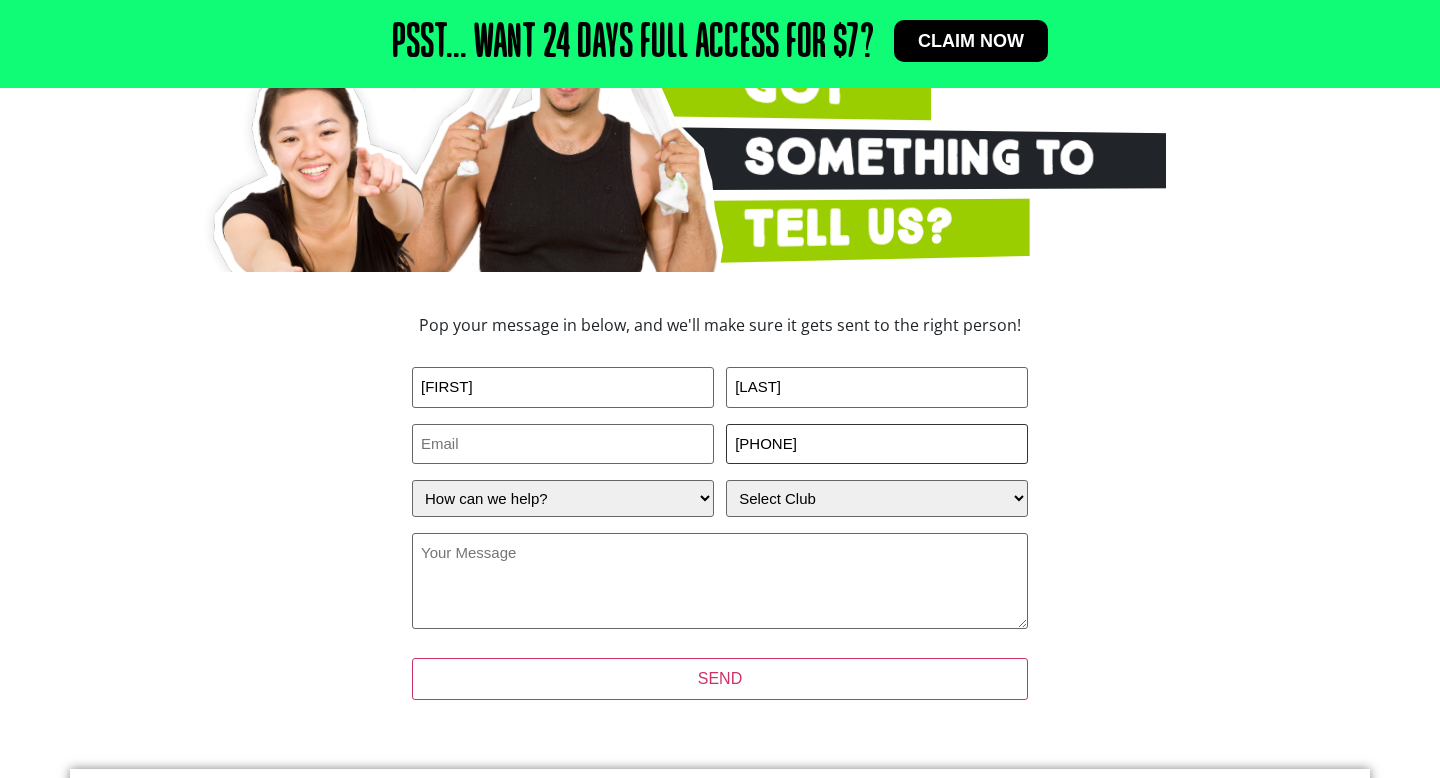 type on "[PHONE]" 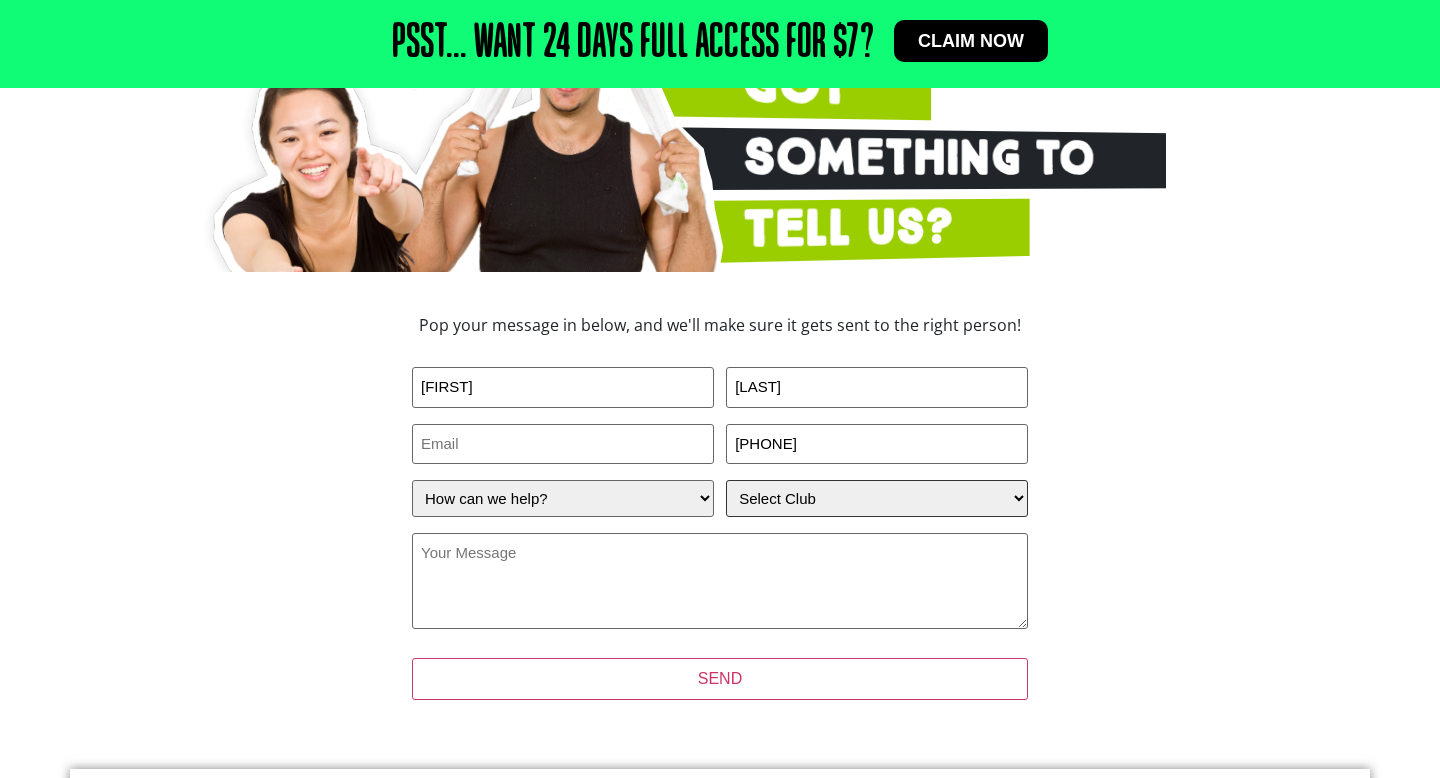 click on "Select Club Alexandra Hills Calamvale Coopers Plains Middle Park Oxenford Oxley Park Ridge Runcorn Underwood Wynnum" at bounding box center [877, 498] 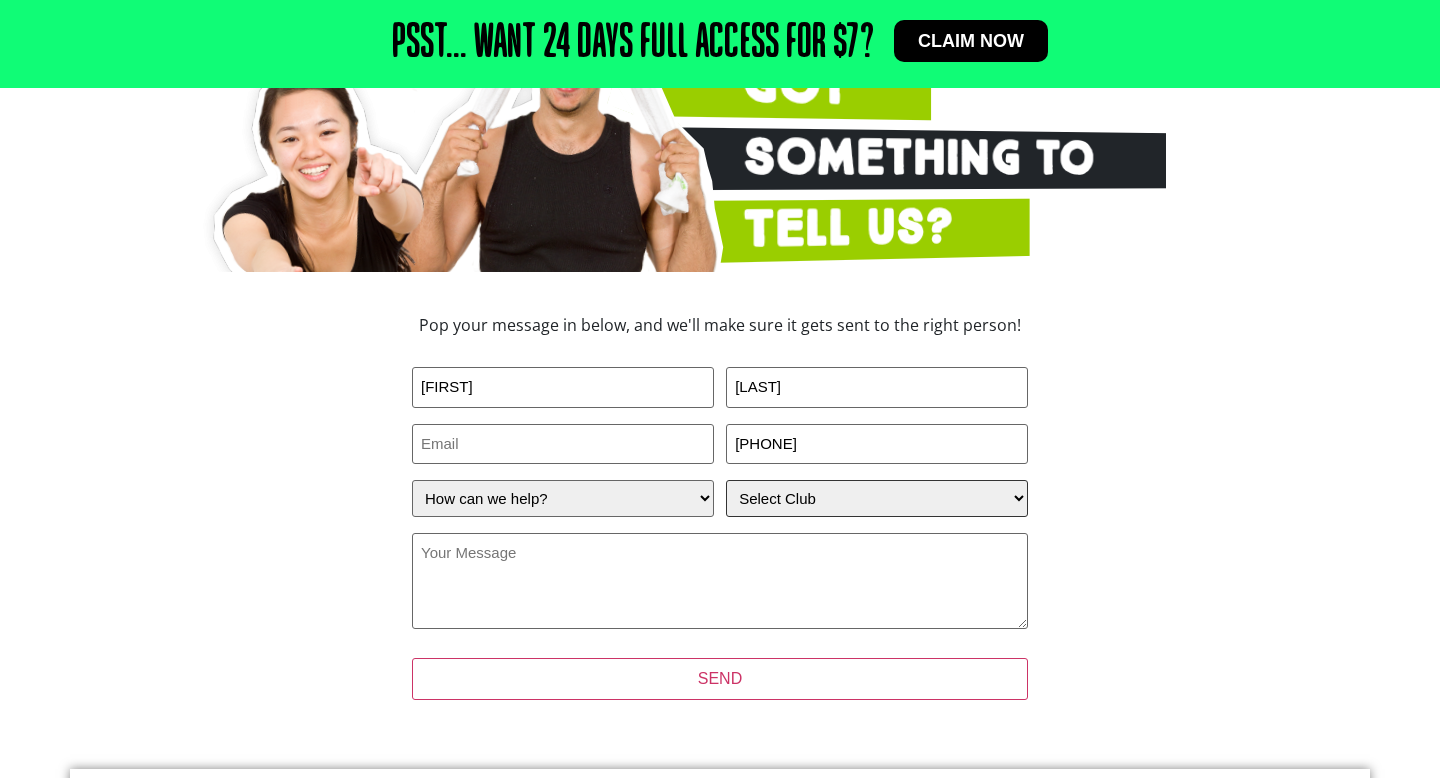 select on "Oxley" 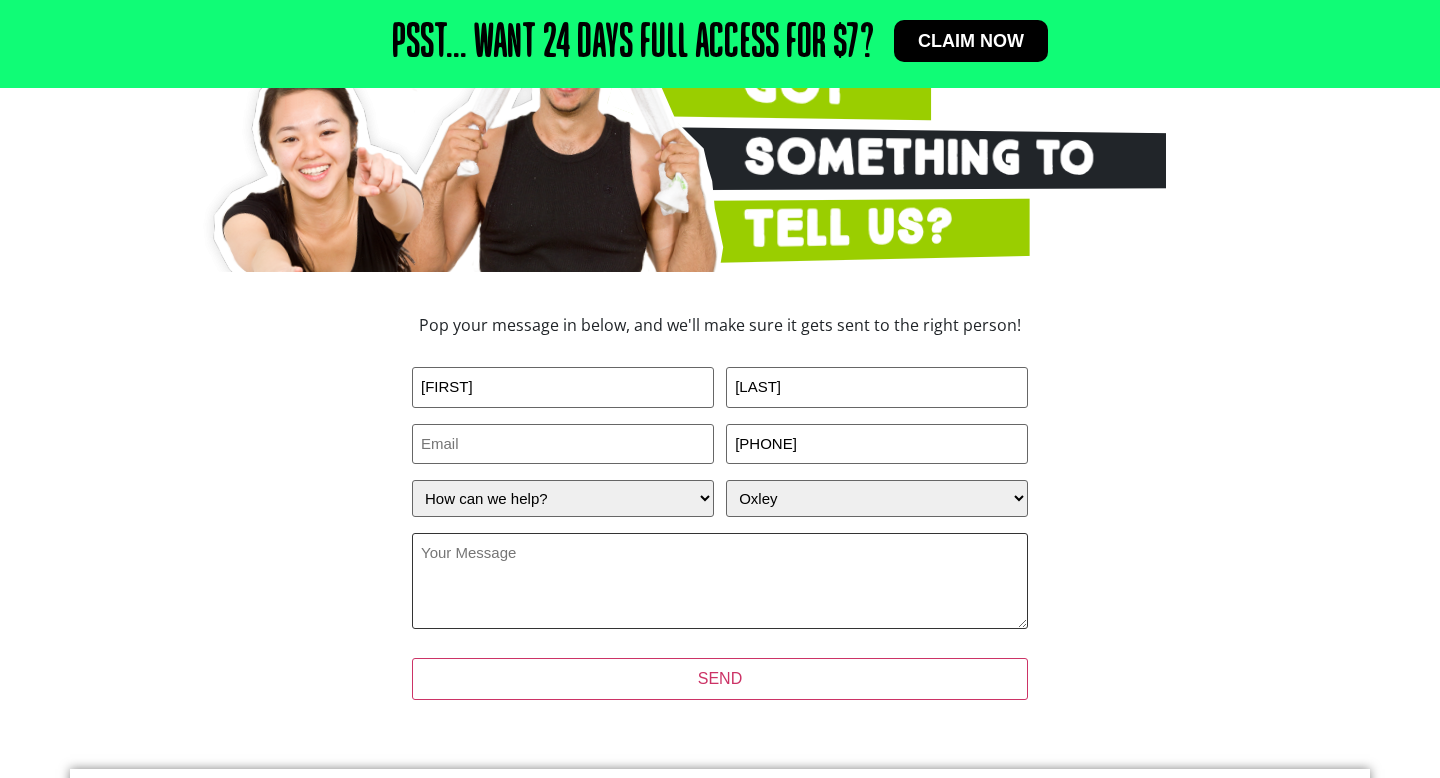 click on "Your Message (Required)" at bounding box center (720, 581) 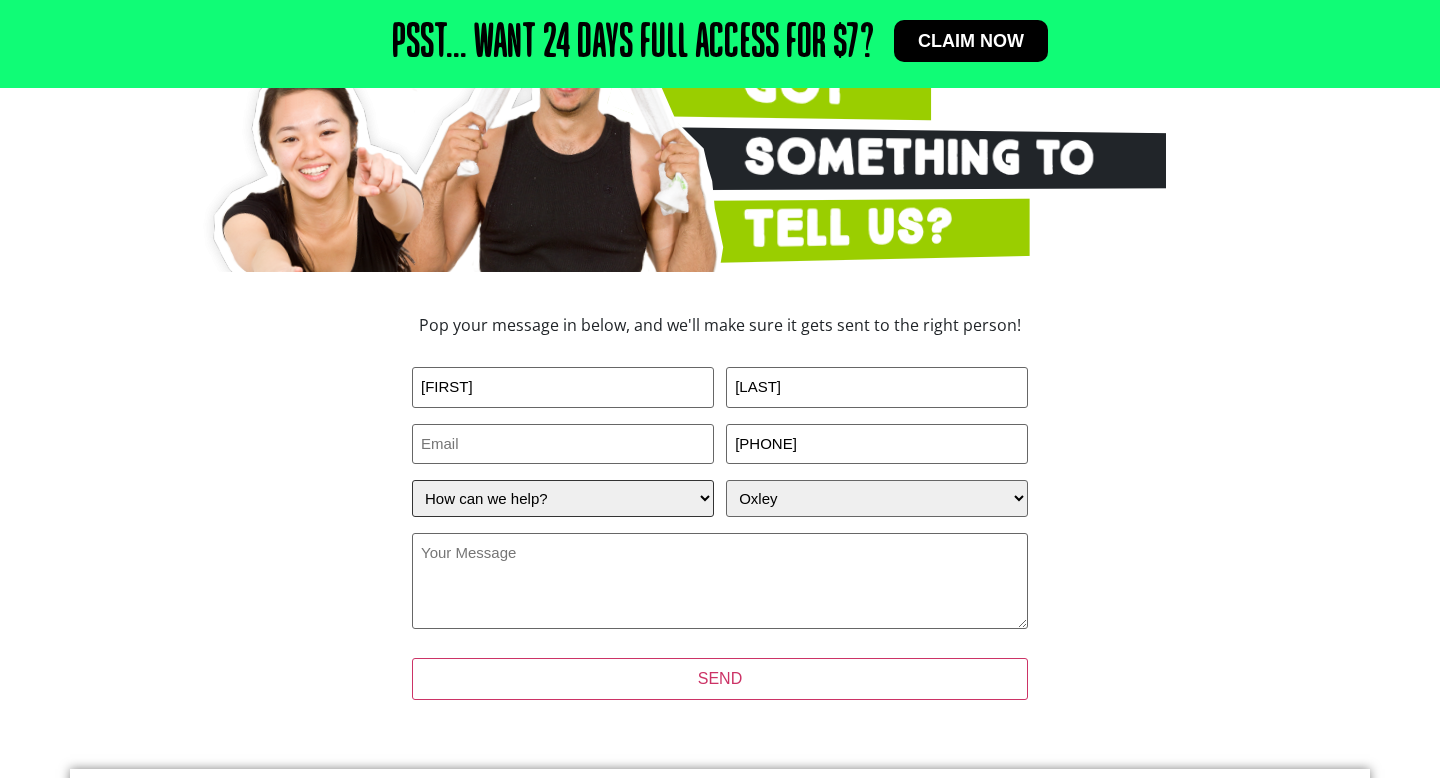 click on "How can we help? I have a question about joining I'm a current member who has an enquiry I have a suggestion about my club" at bounding box center [563, 498] 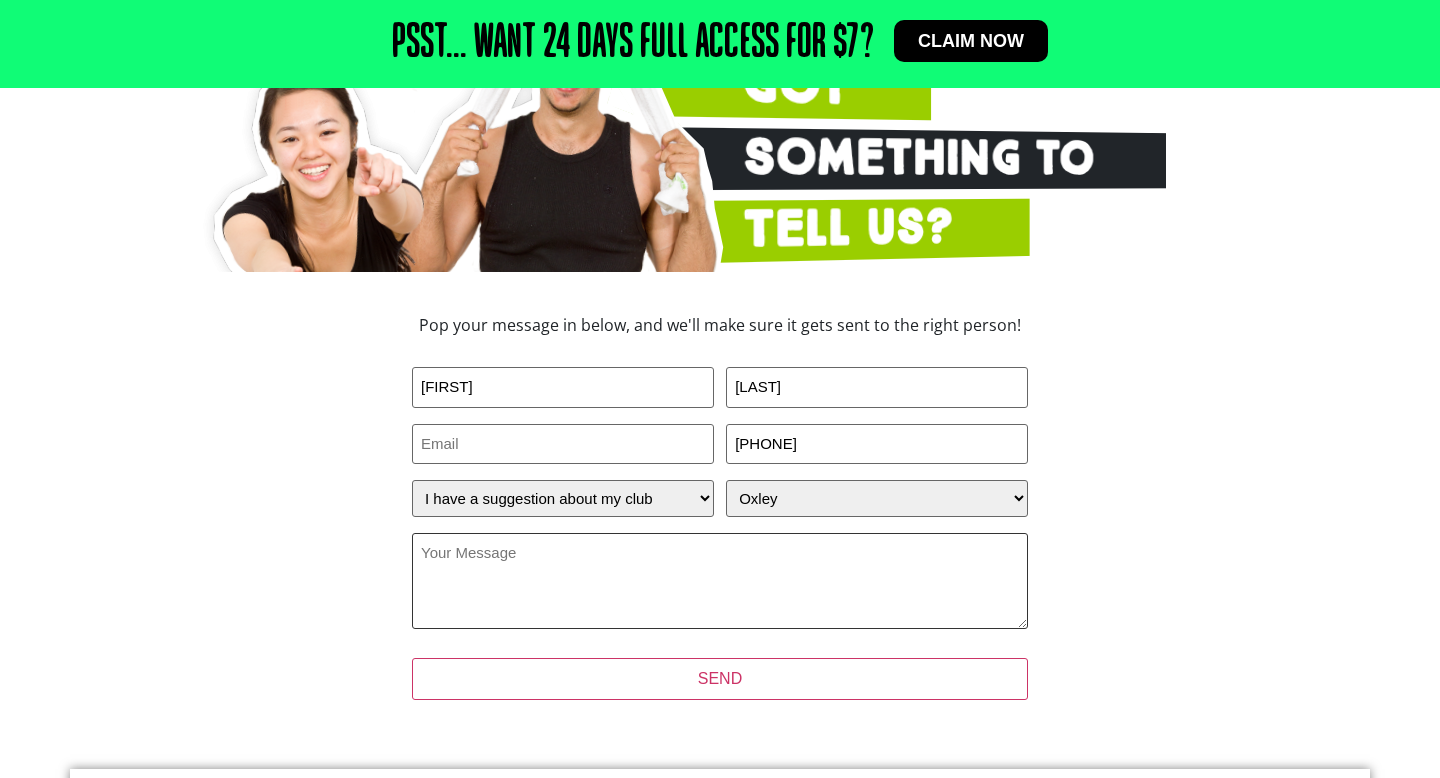 click on "Your Message (Required)" at bounding box center (720, 581) 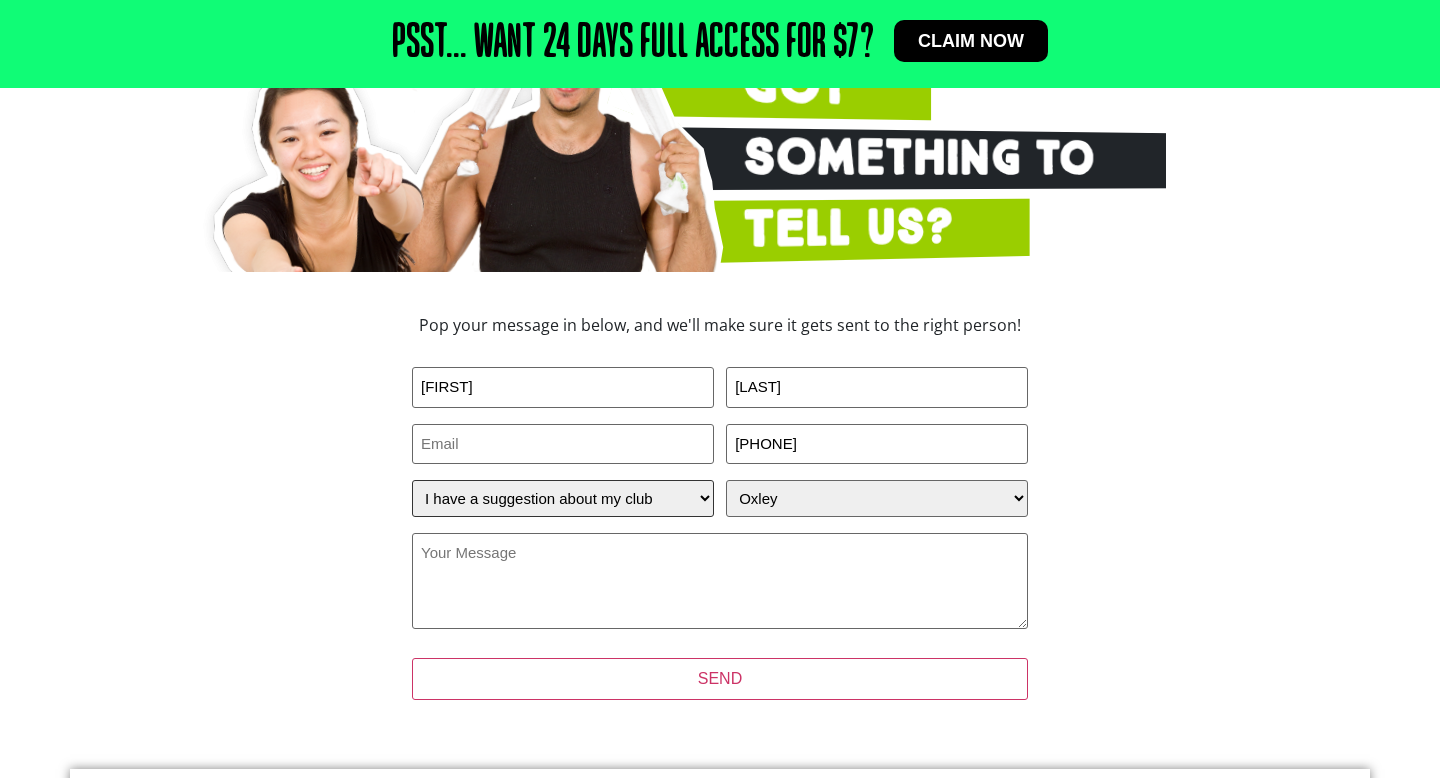 click on "How can we help? I have a question about joining I'm a current member who has an enquiry I have a suggestion about my club" at bounding box center [563, 498] 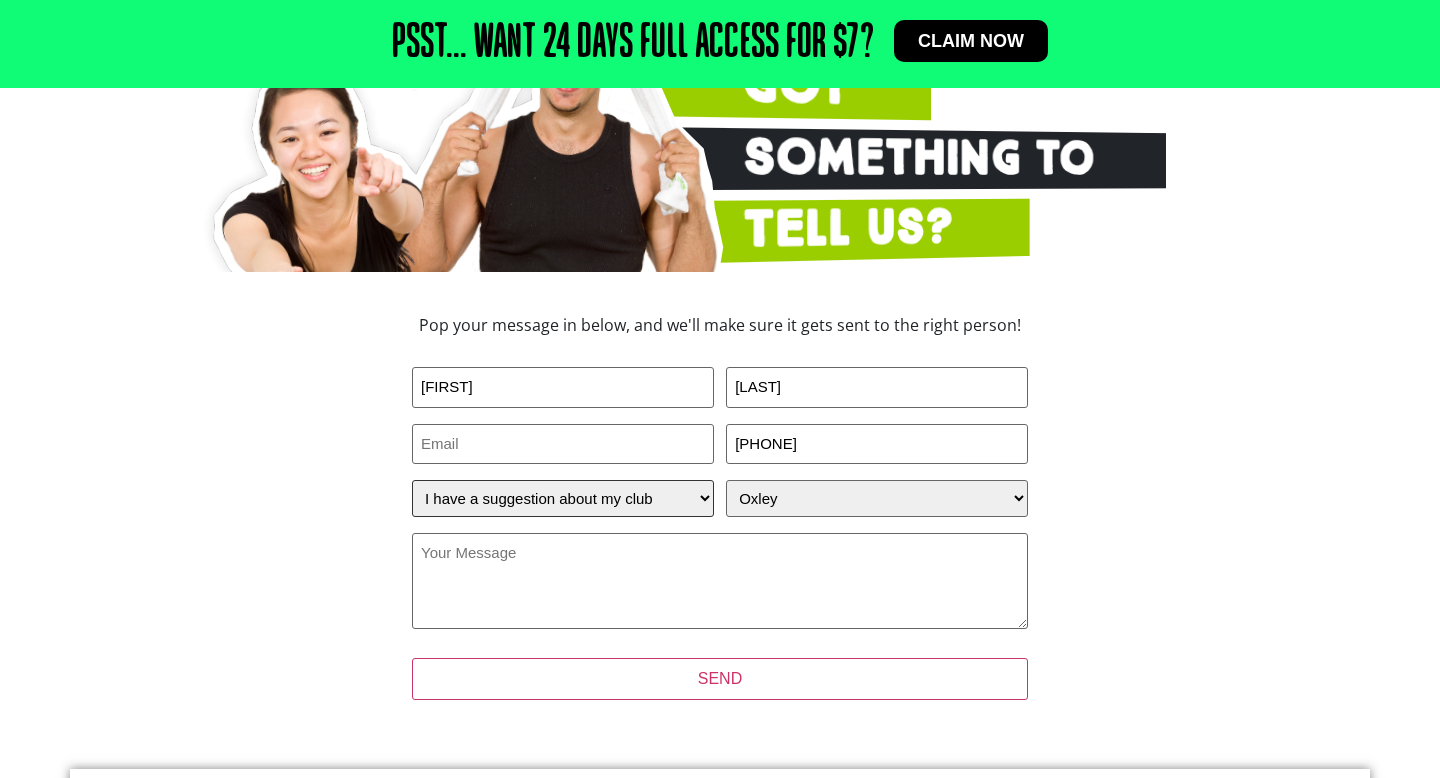 select on "I have a question about joining" 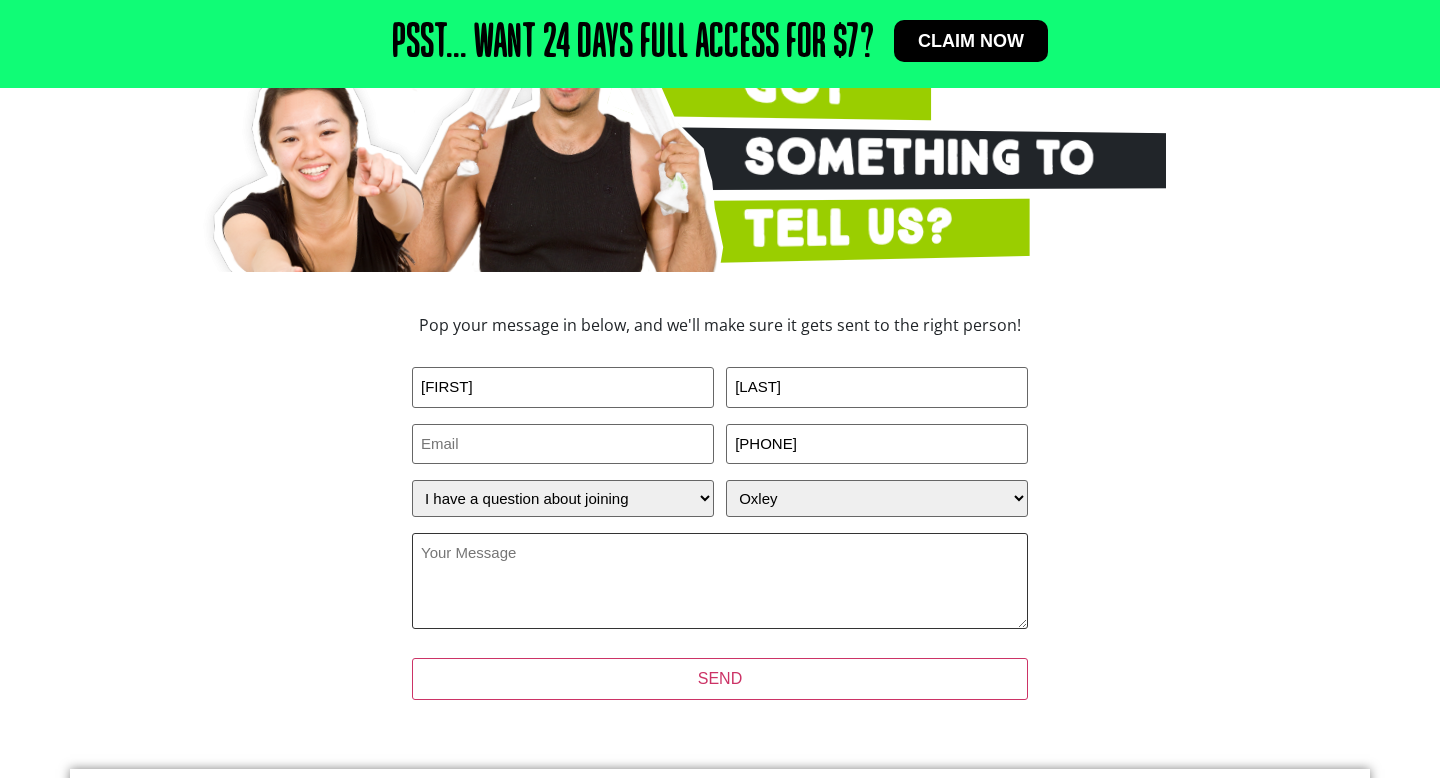click on "Your Message (Required)" at bounding box center [720, 581] 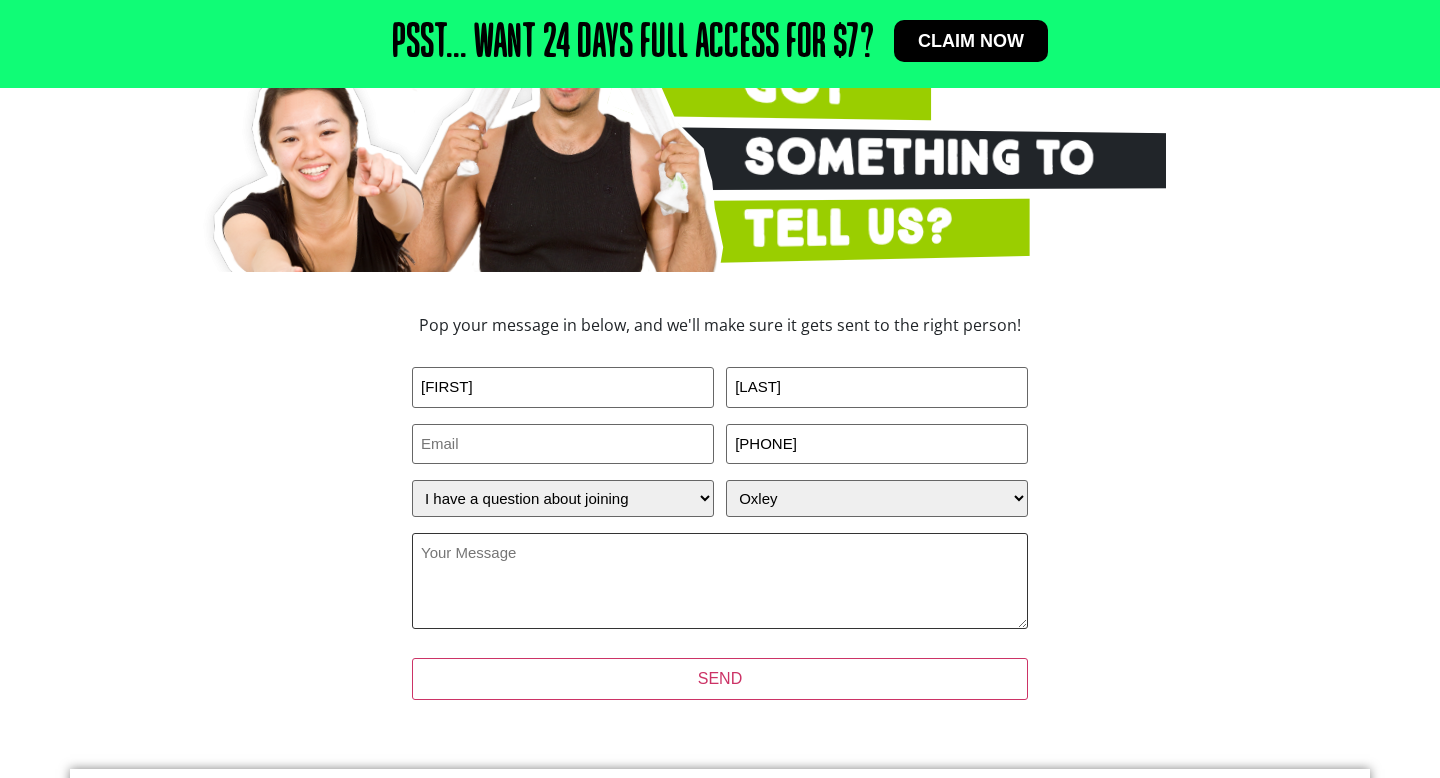 click on "Your Message (Required)" at bounding box center (720, 581) 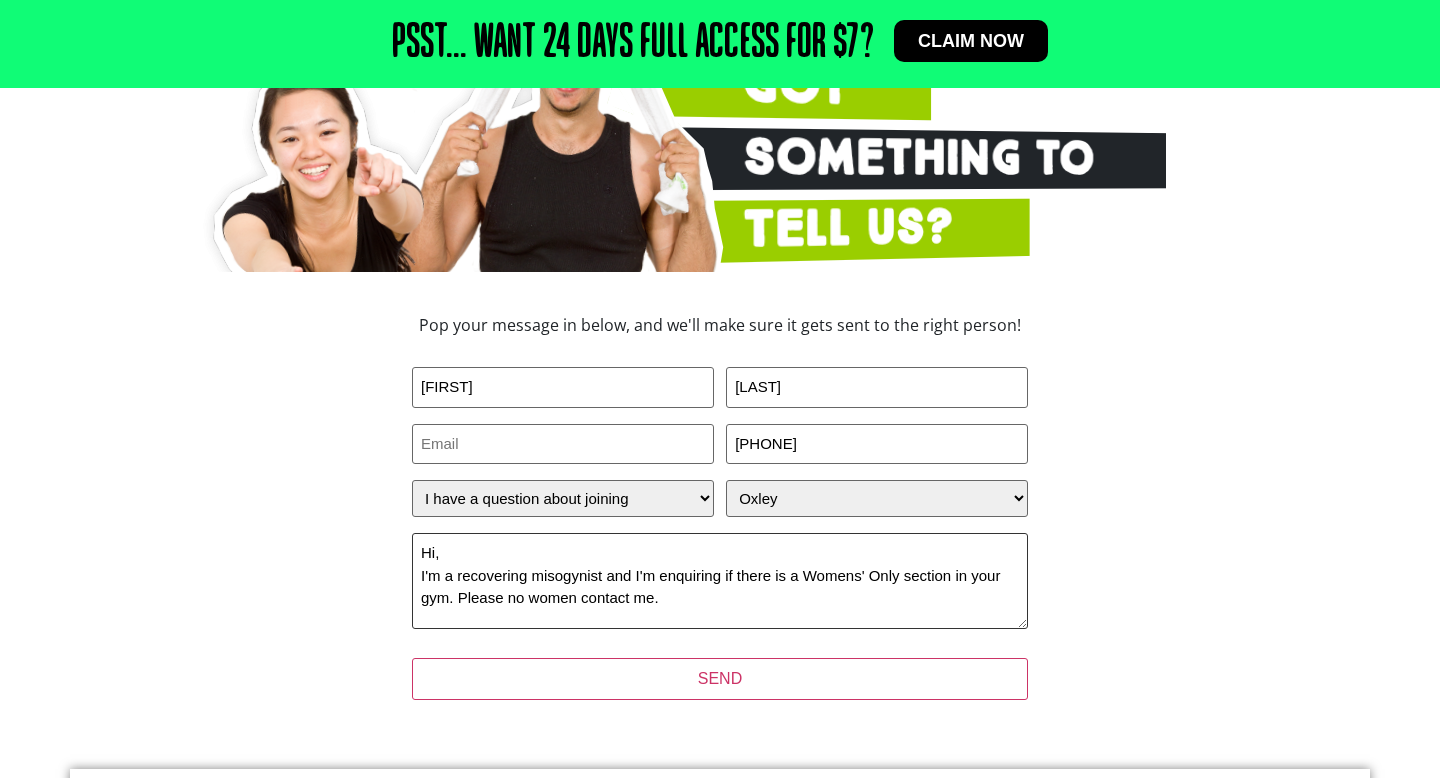 scroll, scrollTop: 24, scrollLeft: 0, axis: vertical 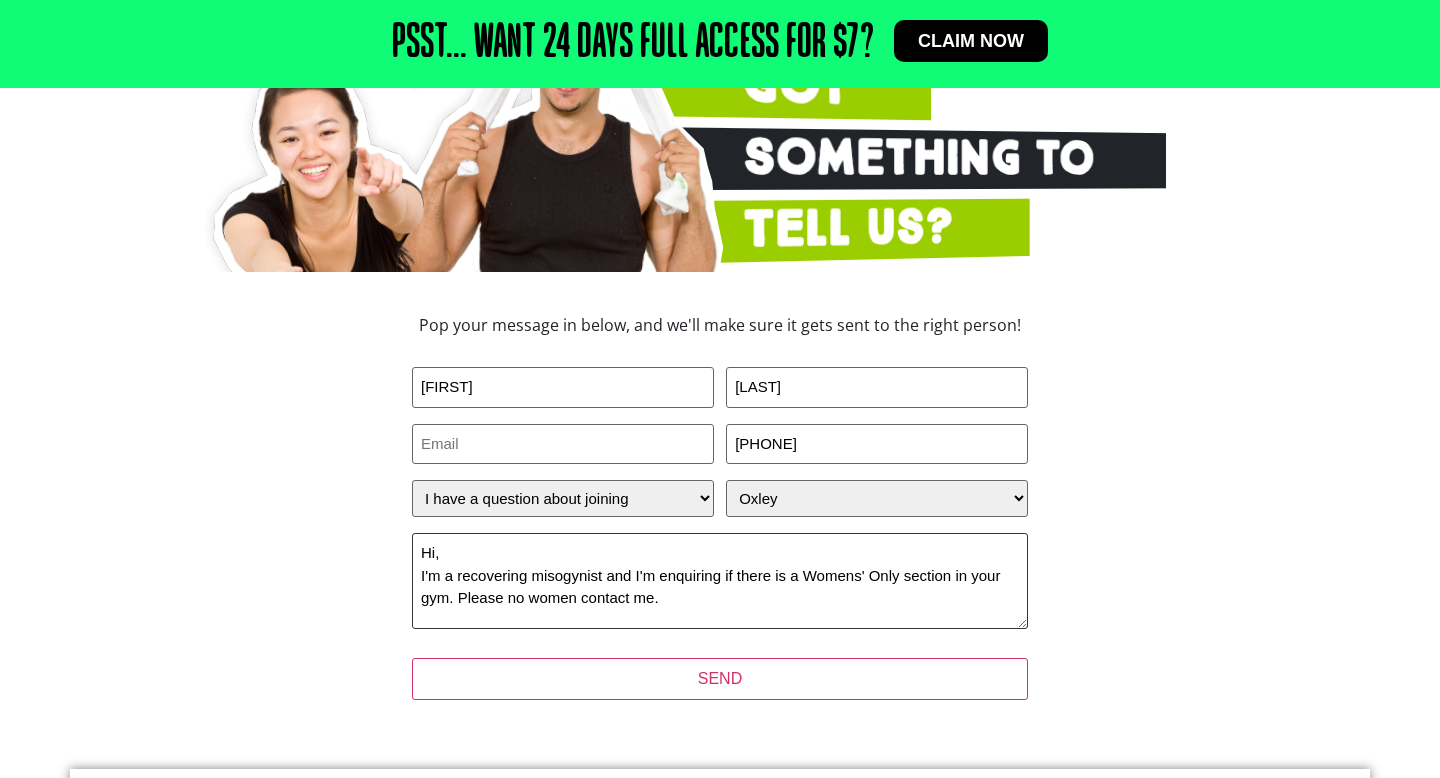 click on "Hi,
I'm a recovering misogynist and I'm enquiring if there is a Womens' Only section in your gym. Please no women contact me." at bounding box center (720, 581) 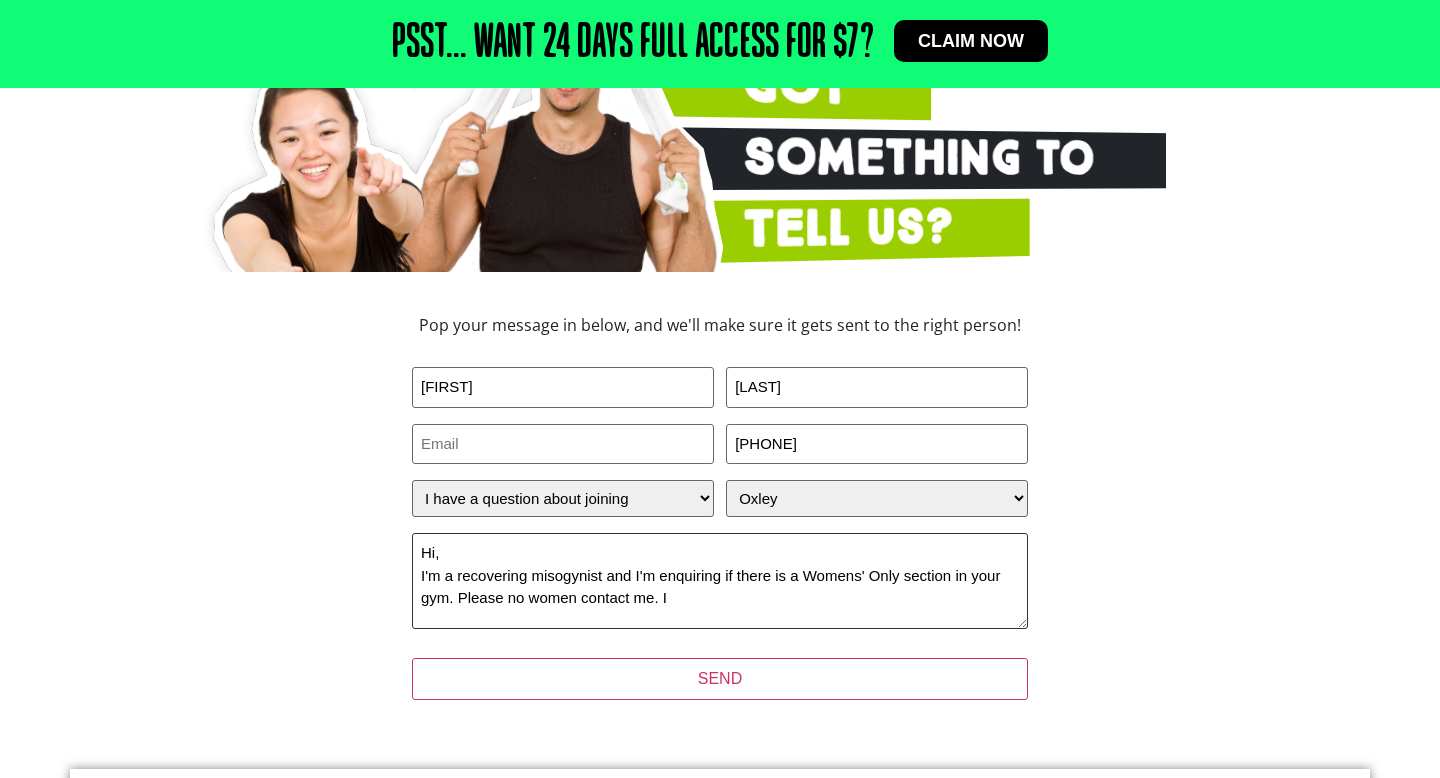 paste on "look forward to hearing from you.
Thanks,
[FIRST] [LAST]
[PHONE]" 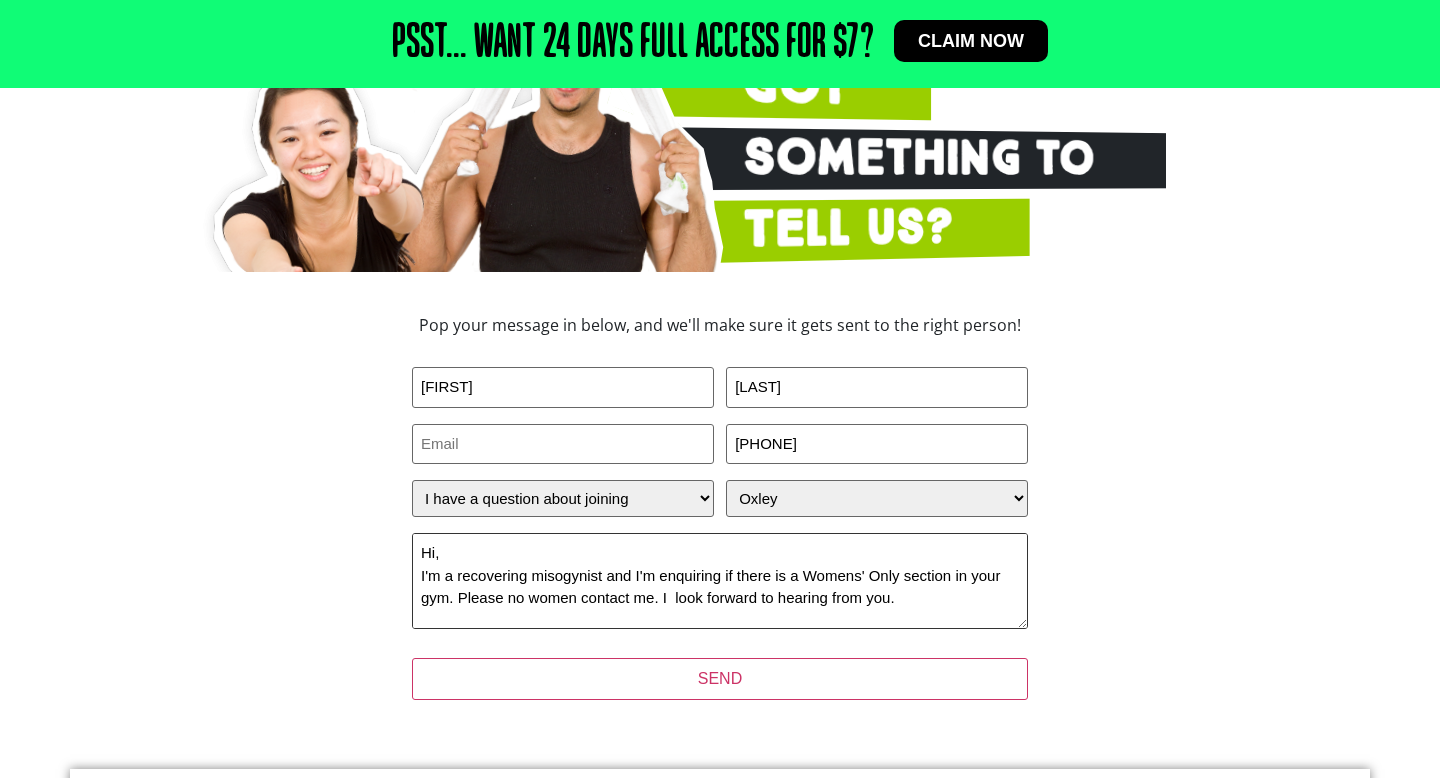scroll, scrollTop: 8, scrollLeft: 0, axis: vertical 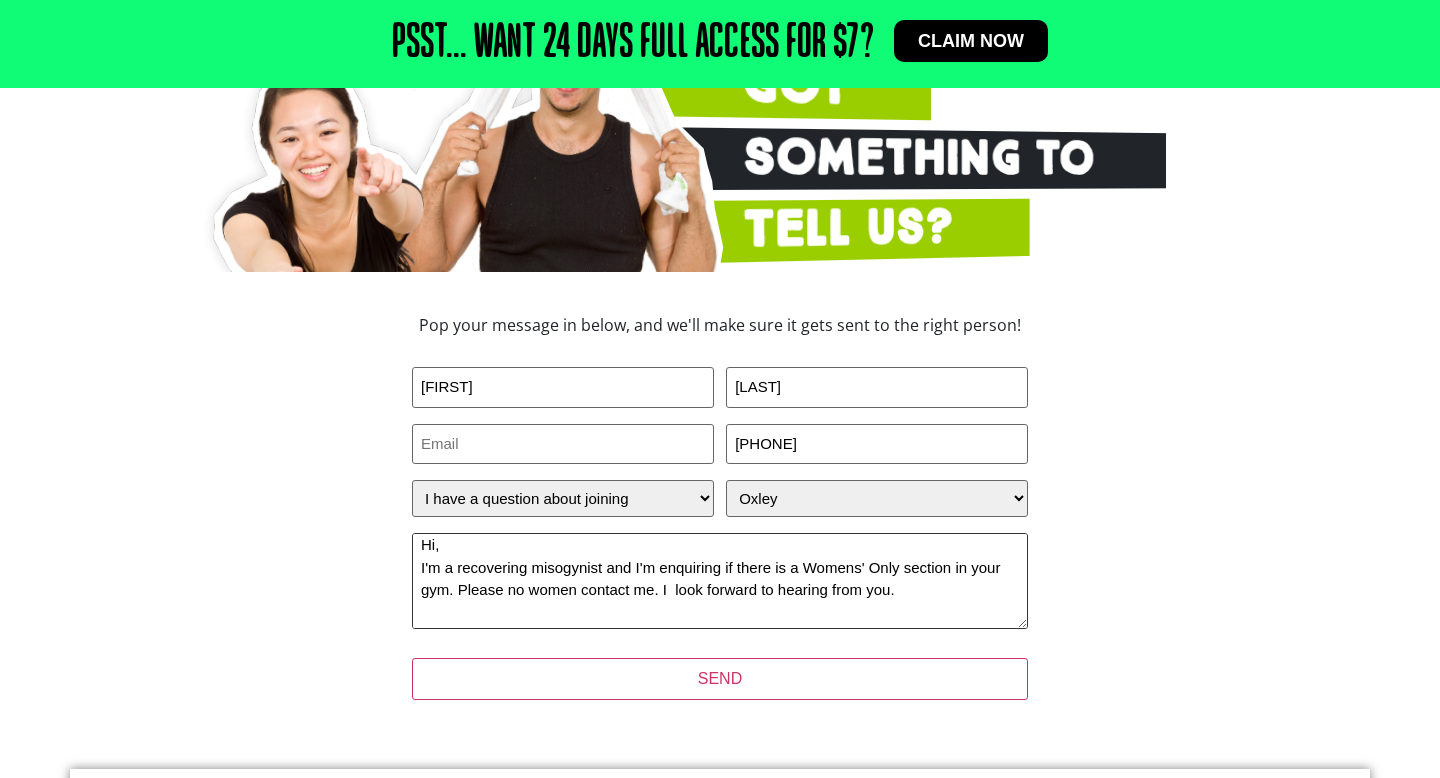 click on "Hi,
I'm a recovering misogynist and I'm enquiring if there is a Womens' Only section in your gym. Please no women contact me. I  look forward to hearing from you.
Thanks,
[FIRST] [LAST]
[PHONE]" at bounding box center (720, 581) 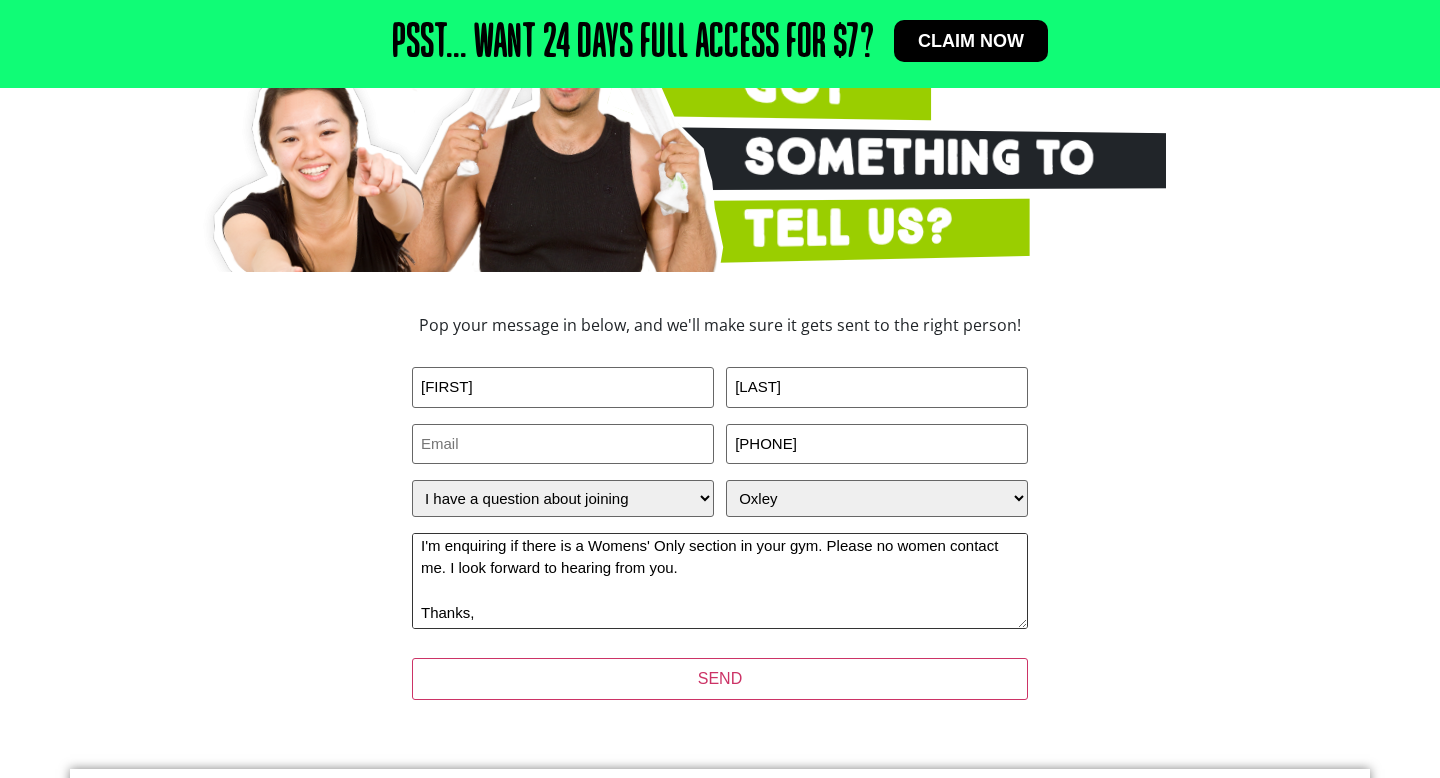 scroll, scrollTop: 0, scrollLeft: 0, axis: both 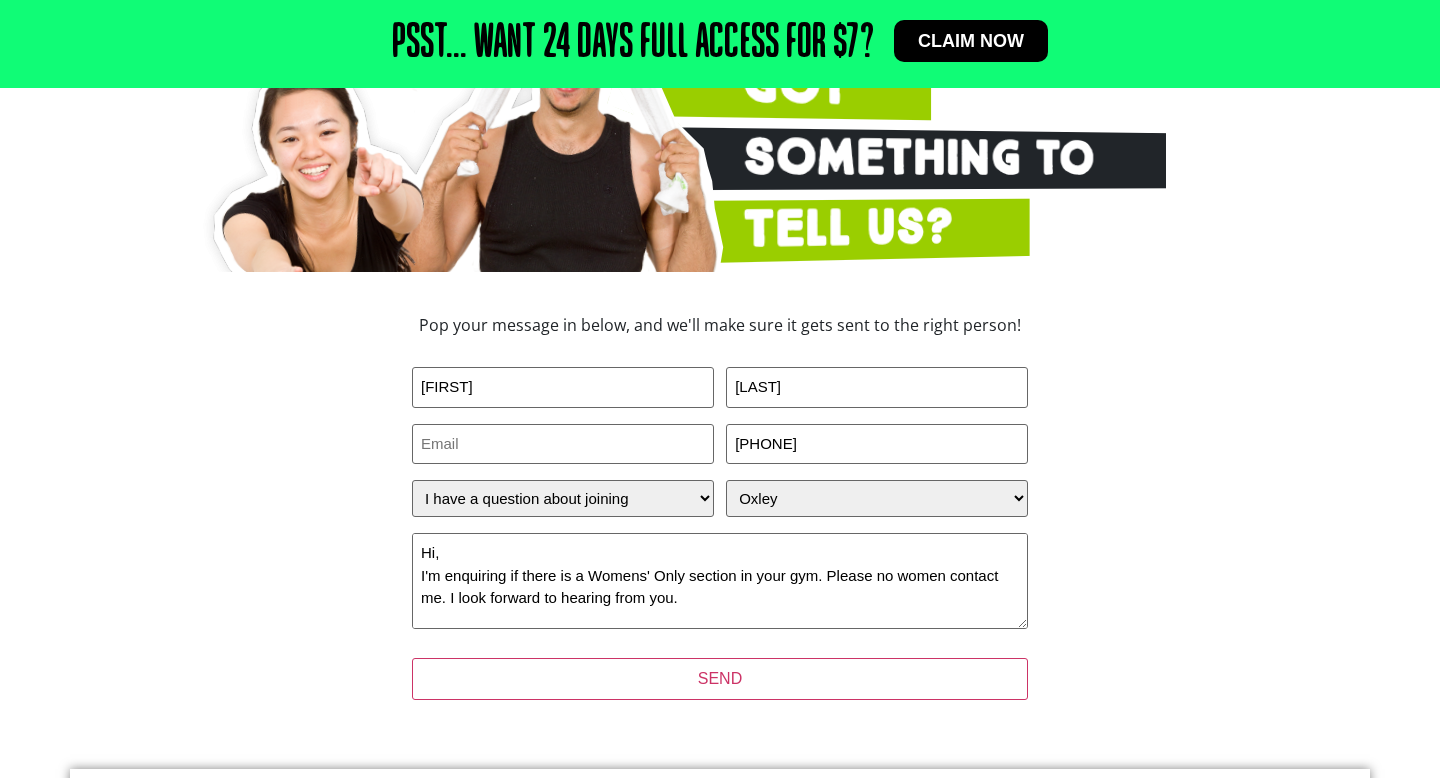 click on "Pop your message in below, and we'll make sure it gets sent to the right person!
[FIRST NAME]
[LAST NAME]
[EMAIL]
[PHONE]
How can we help?
How can we help?
I have a question about joining
I'm a current member who has an enquiry
I have a suggestion about my club
[CLOSEST CLUB]
Select Club
Alexandra Hills
Calamvale
Coopers Plains
Indooroopilly
Middle Park
Oxenford
Oxley
Park Ridge" at bounding box center [720, 520] 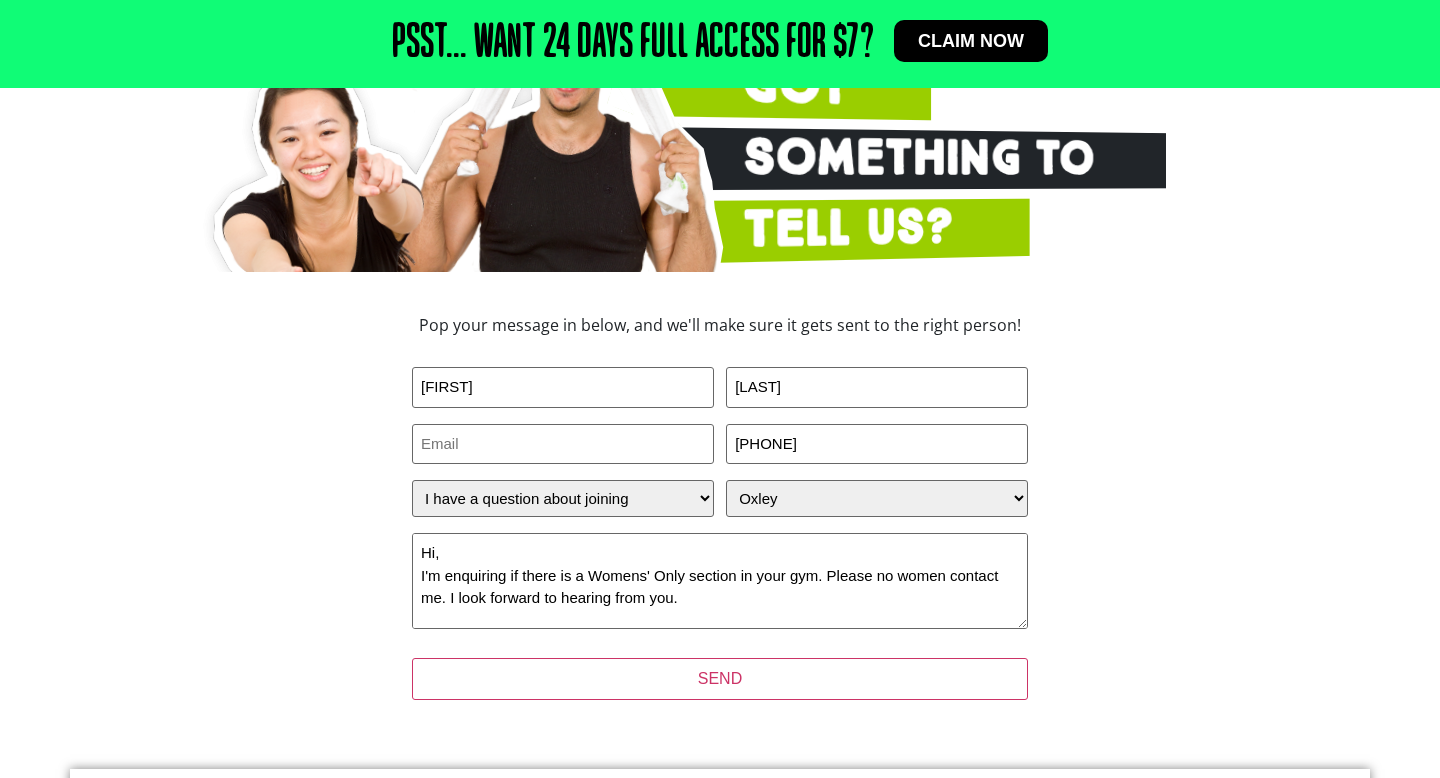 scroll, scrollTop: 3, scrollLeft: 0, axis: vertical 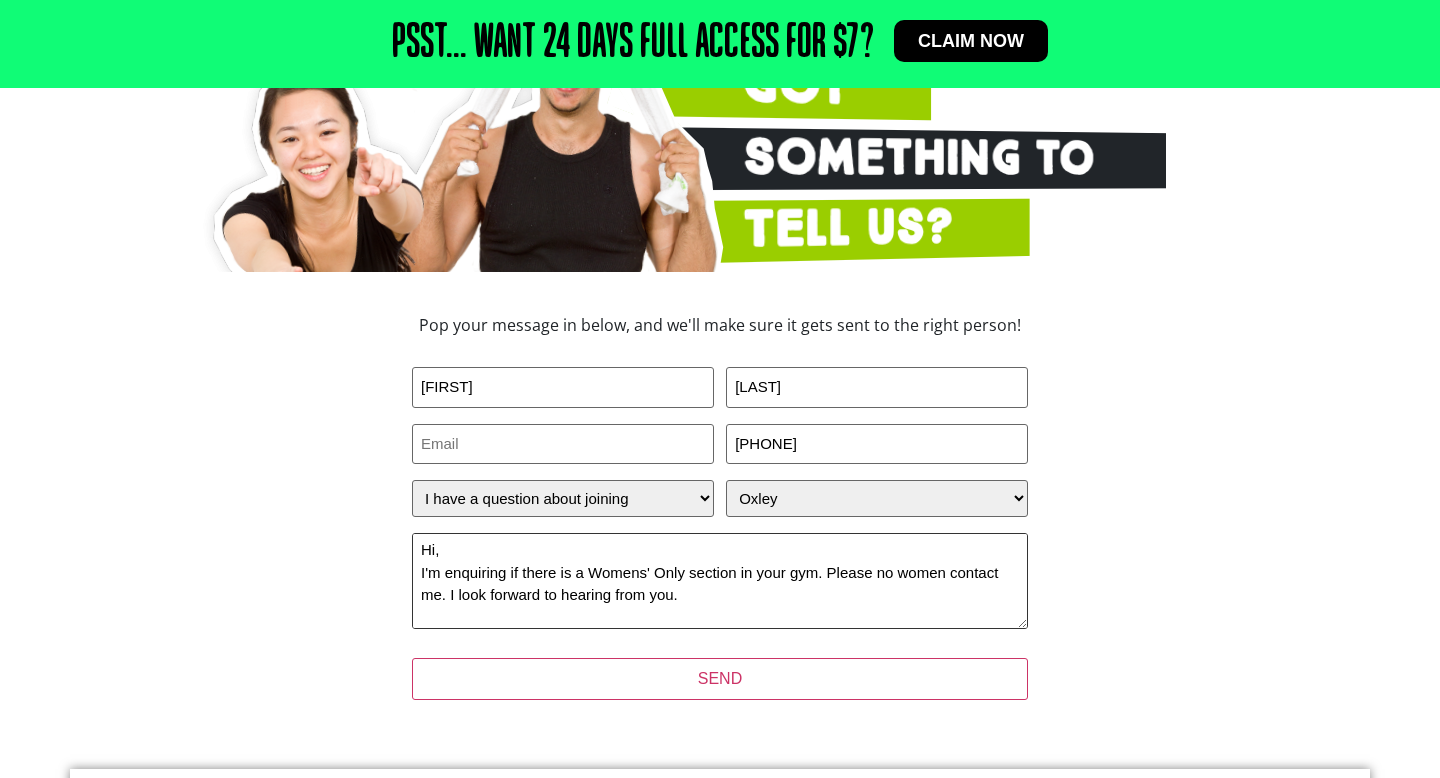 click on "Hi,
I'm enquiring if there is a Womens' Only section in your gym. Please no women contact me. I look forward to hearing from you.
Thanks,
[FIRST] [LAST]
[PHONE]" at bounding box center [720, 581] 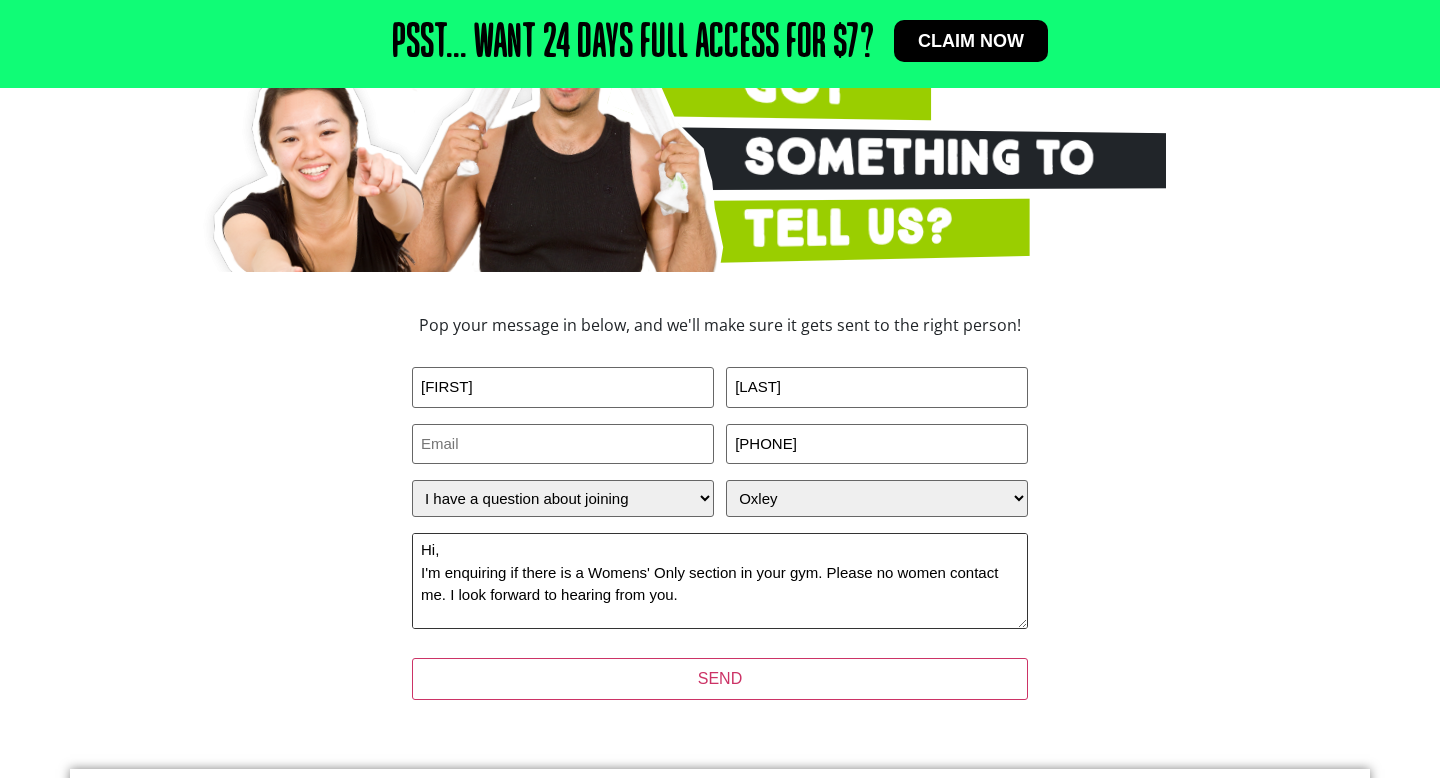 click on "Hi,
I'm enquiring if there is a Womens' Only section in your gym. Please no women contact me. I look forward to hearing from you.
Thanks,
[FIRST] [LAST]
[PHONE]" at bounding box center (720, 581) 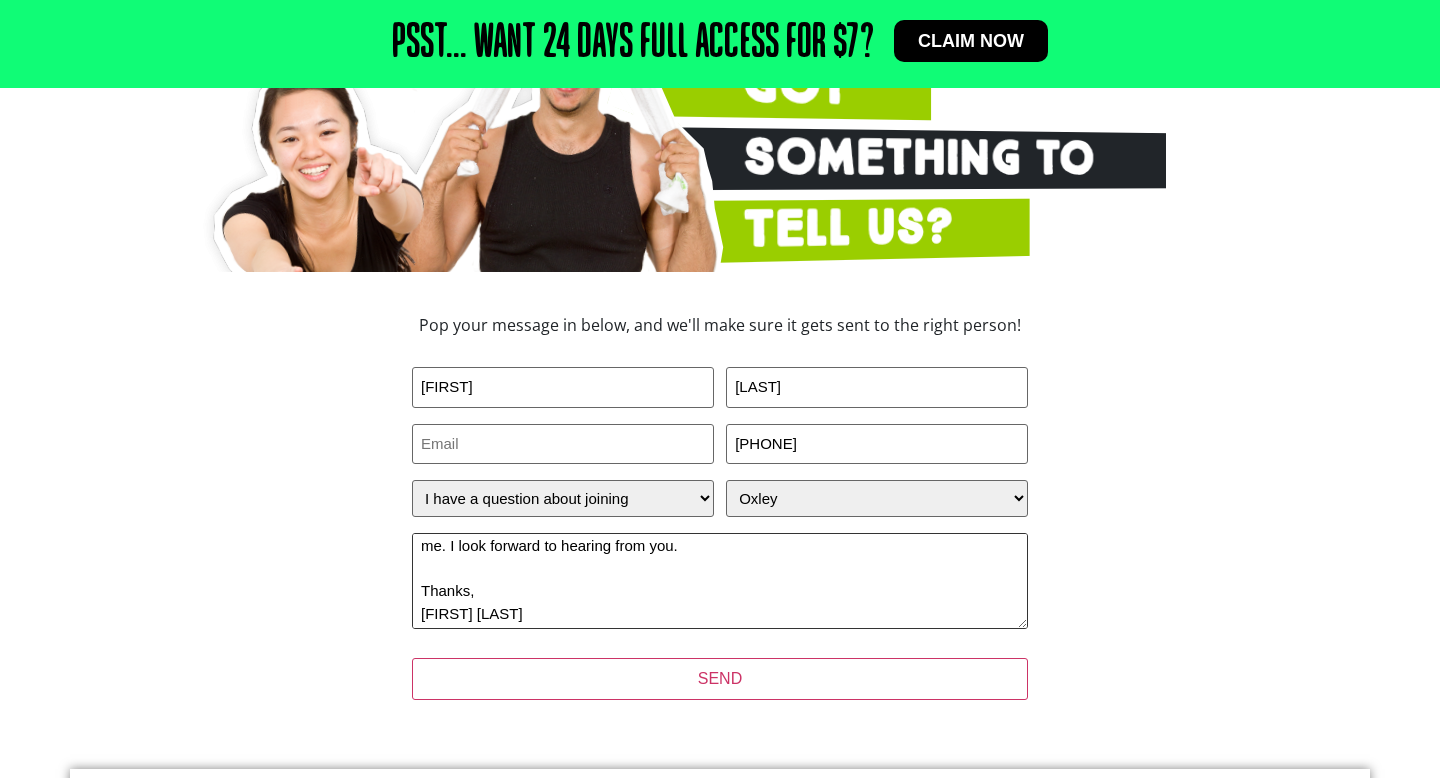 scroll, scrollTop: 0, scrollLeft: 0, axis: both 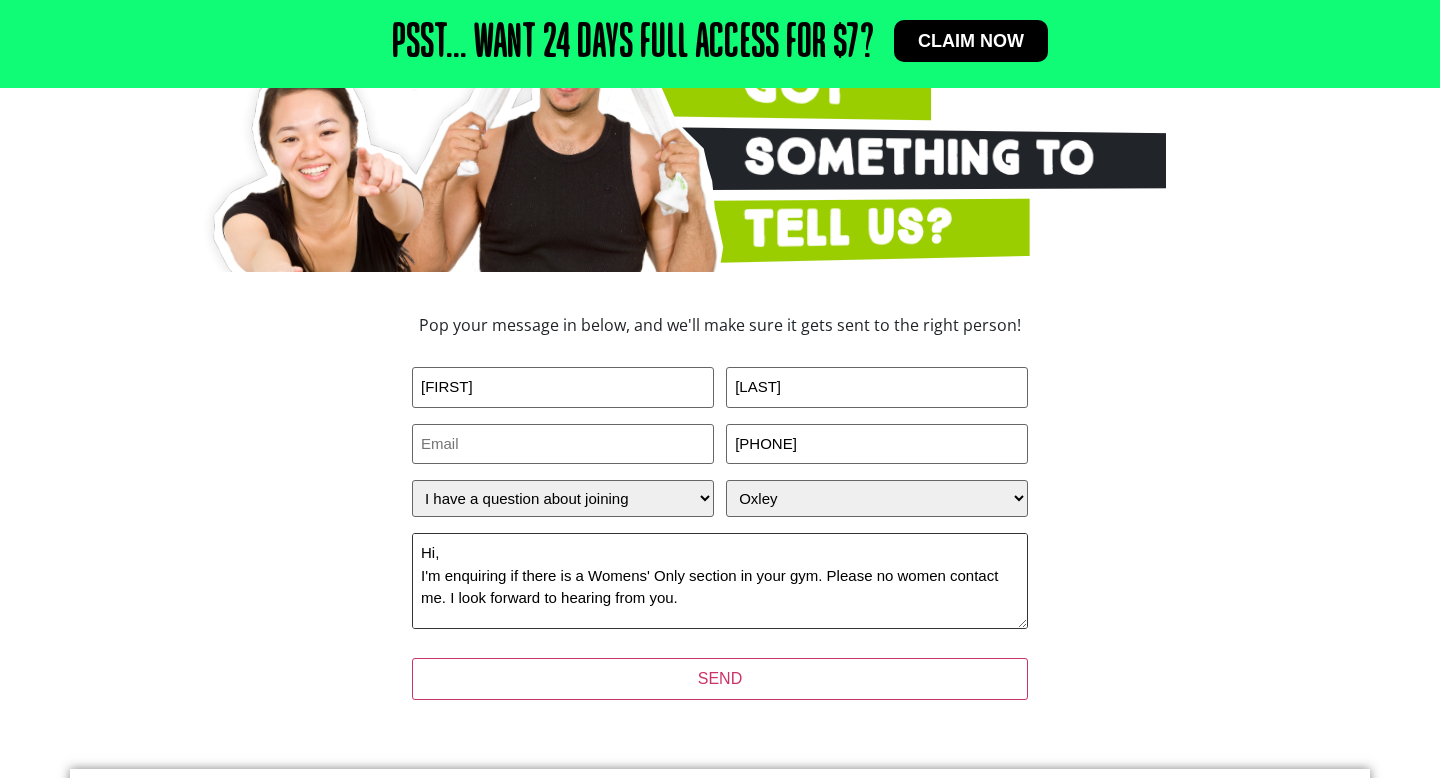 click on "Hi,
I'm enquiring if there is a Womens' Only section in your gym. Please no women contact me. I look forward to hearing from you.
Thanks,
[FIRST] [LAST]
[PHONE]" at bounding box center [720, 581] 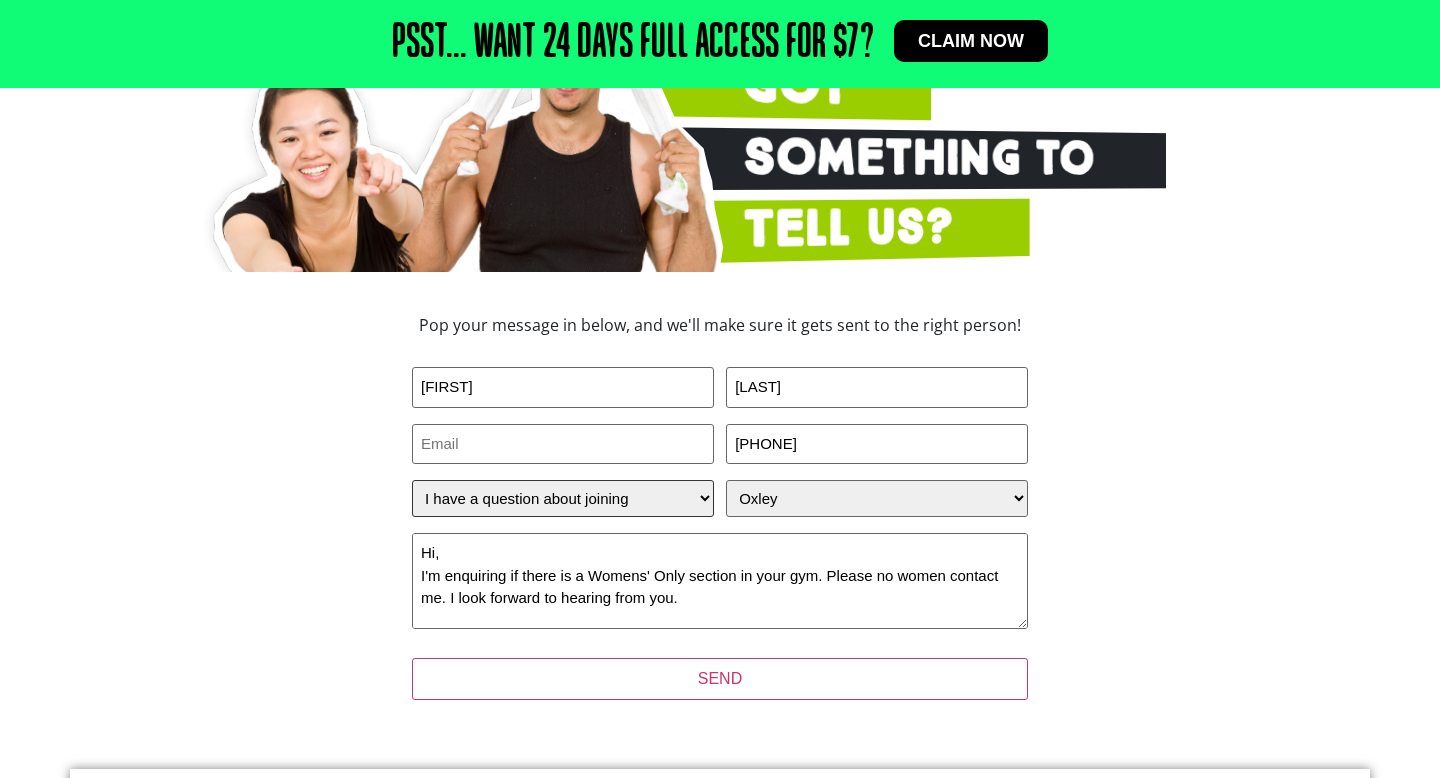 click on "How can we help? I have a question about joining I'm a current member who has an enquiry I have a suggestion about my club" at bounding box center (563, 498) 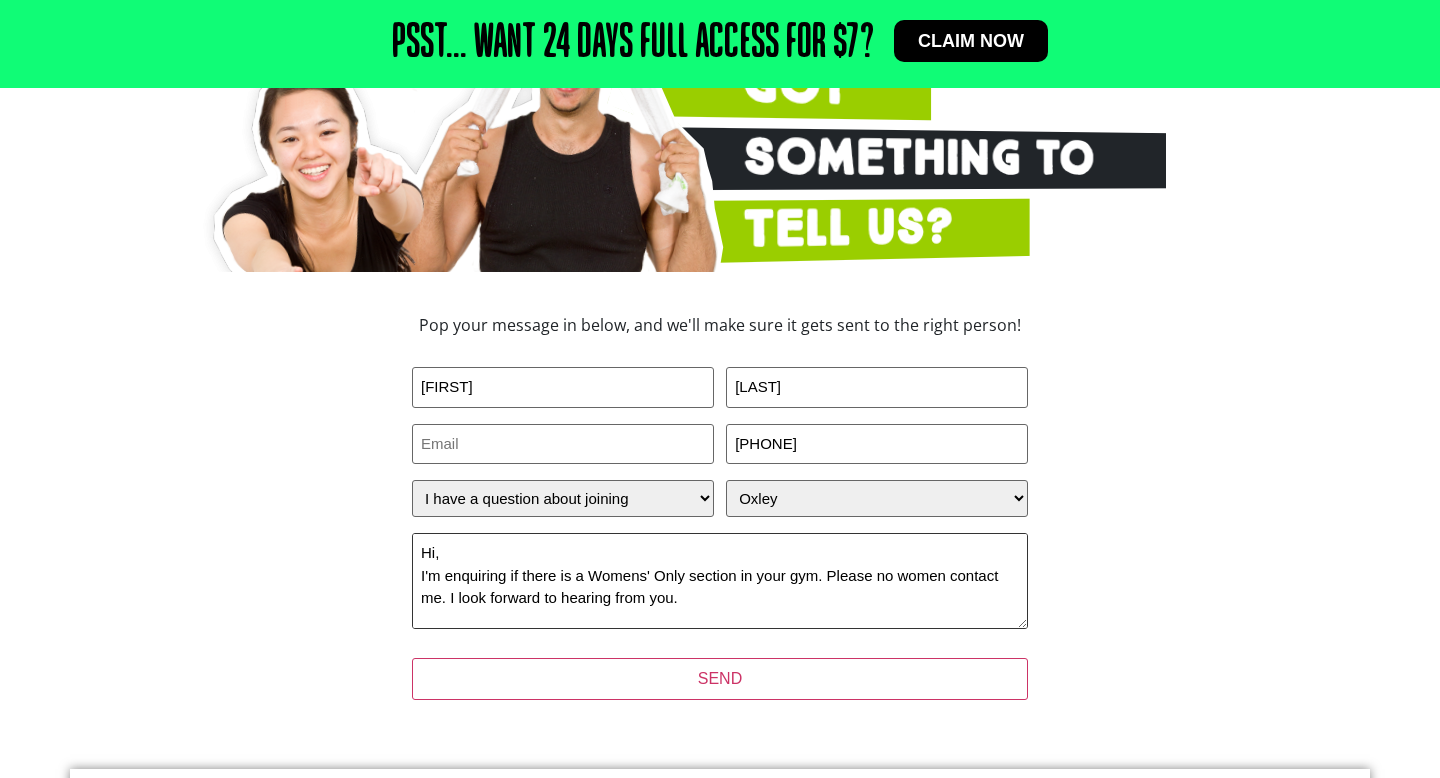 click on "Hi,
I'm enquiring if there is a Womens' Only section in your gym. Please no women contact me. I look forward to hearing from you.
Thanks,
[FIRST] [LAST]
[PHONE]" at bounding box center [720, 581] 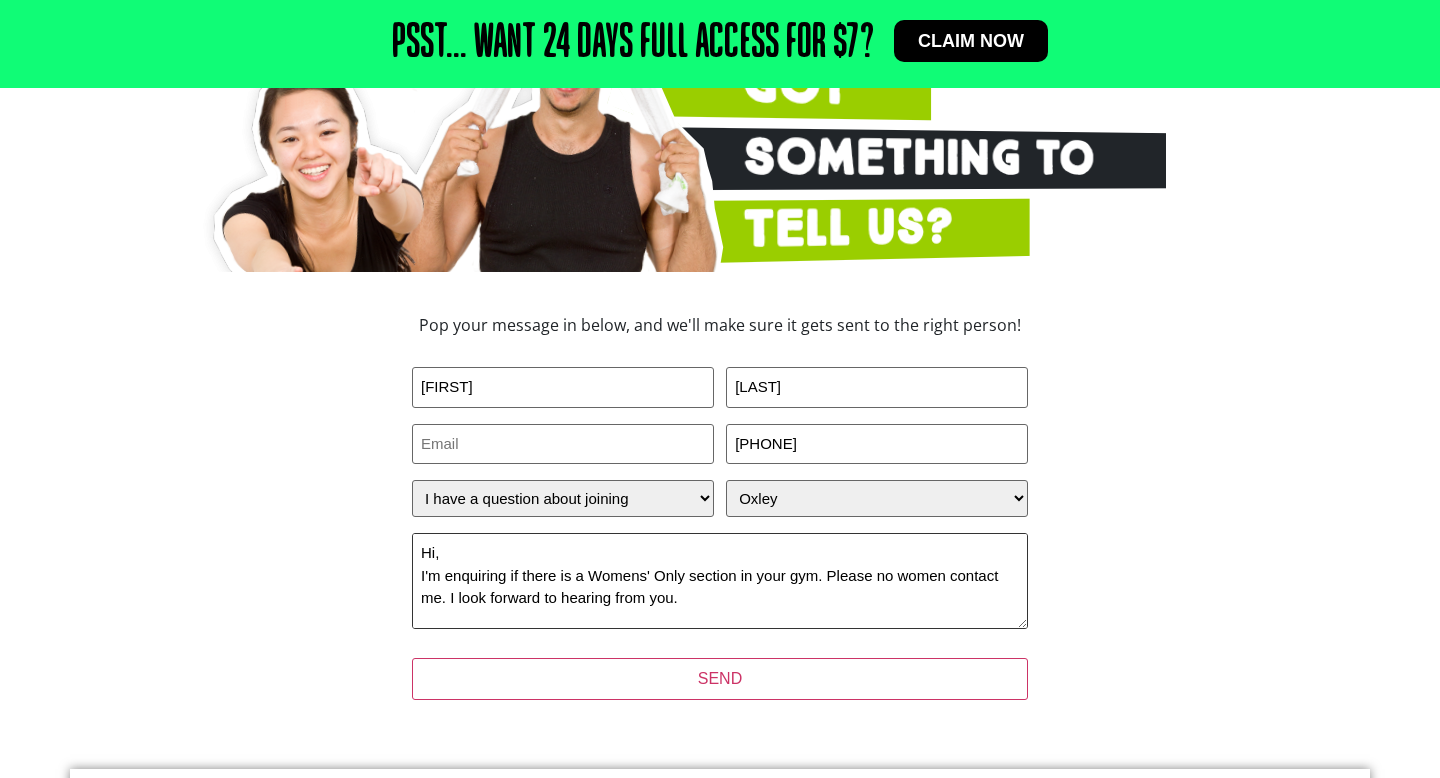 drag, startPoint x: 639, startPoint y: 577, endPoint x: 398, endPoint y: 582, distance: 241.05186 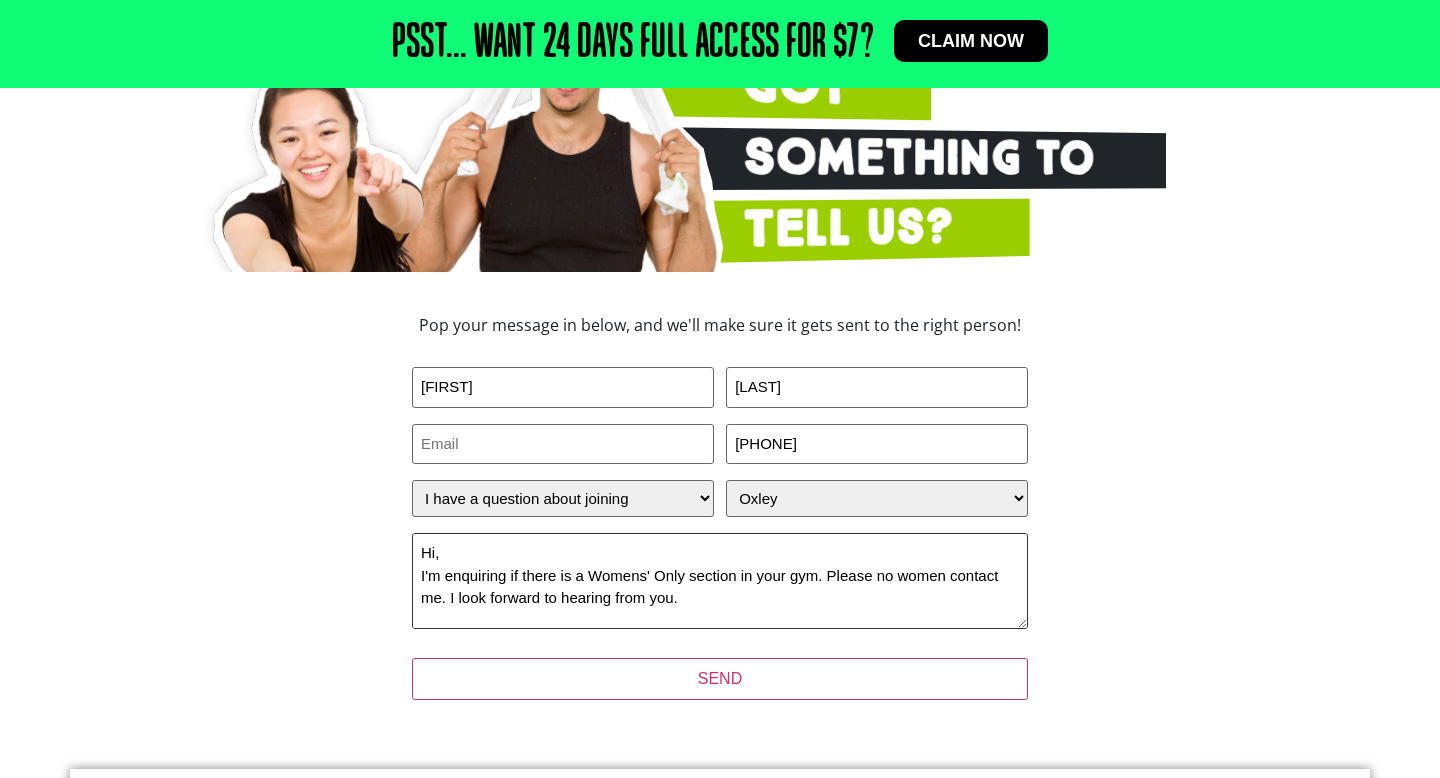 click on "Hi,
I'm enquiring if there is a Womens' Only section in your gym. Please no women contact me. I look forward to hearing from you.
Thanks,
[FIRST] [LAST]
[PHONE]" at bounding box center [720, 581] 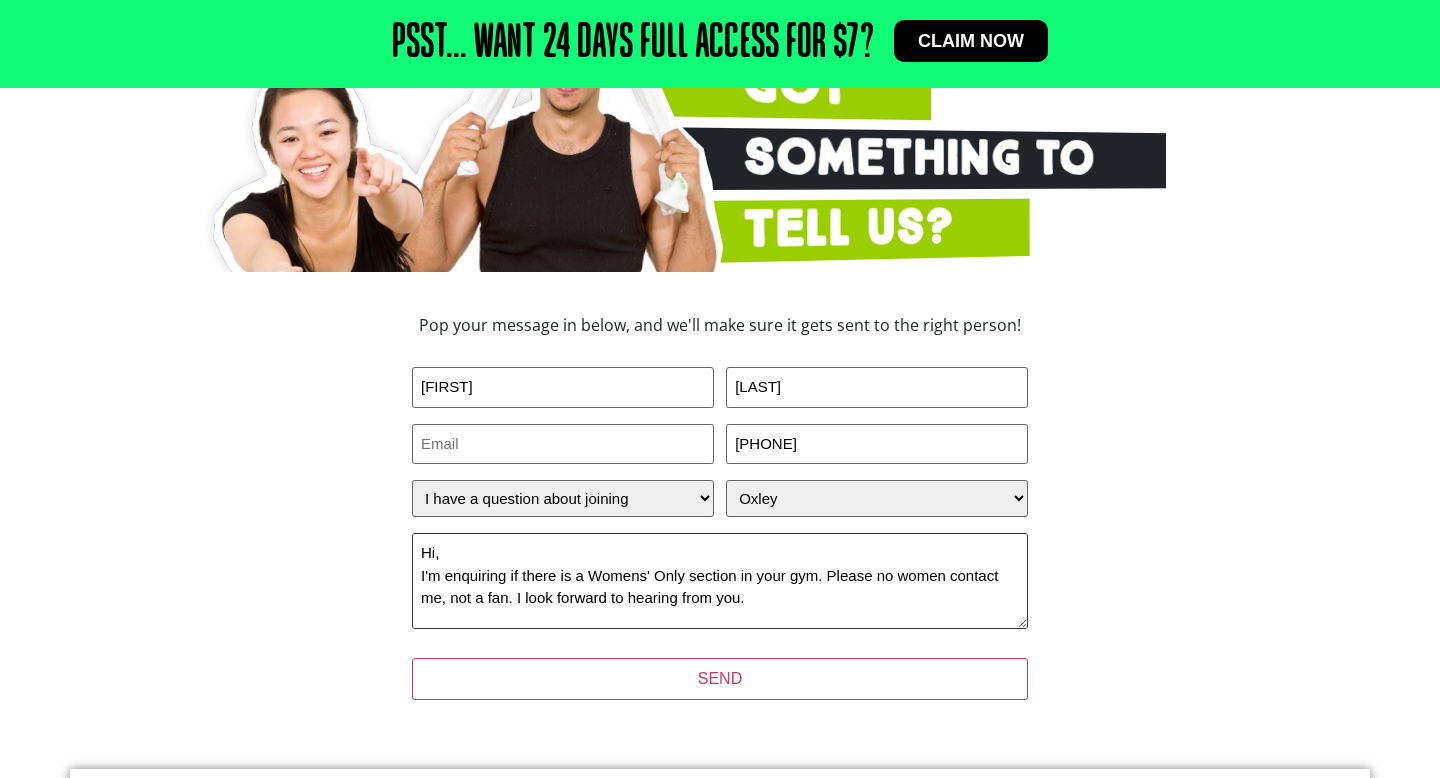 scroll, scrollTop: 331, scrollLeft: 0, axis: vertical 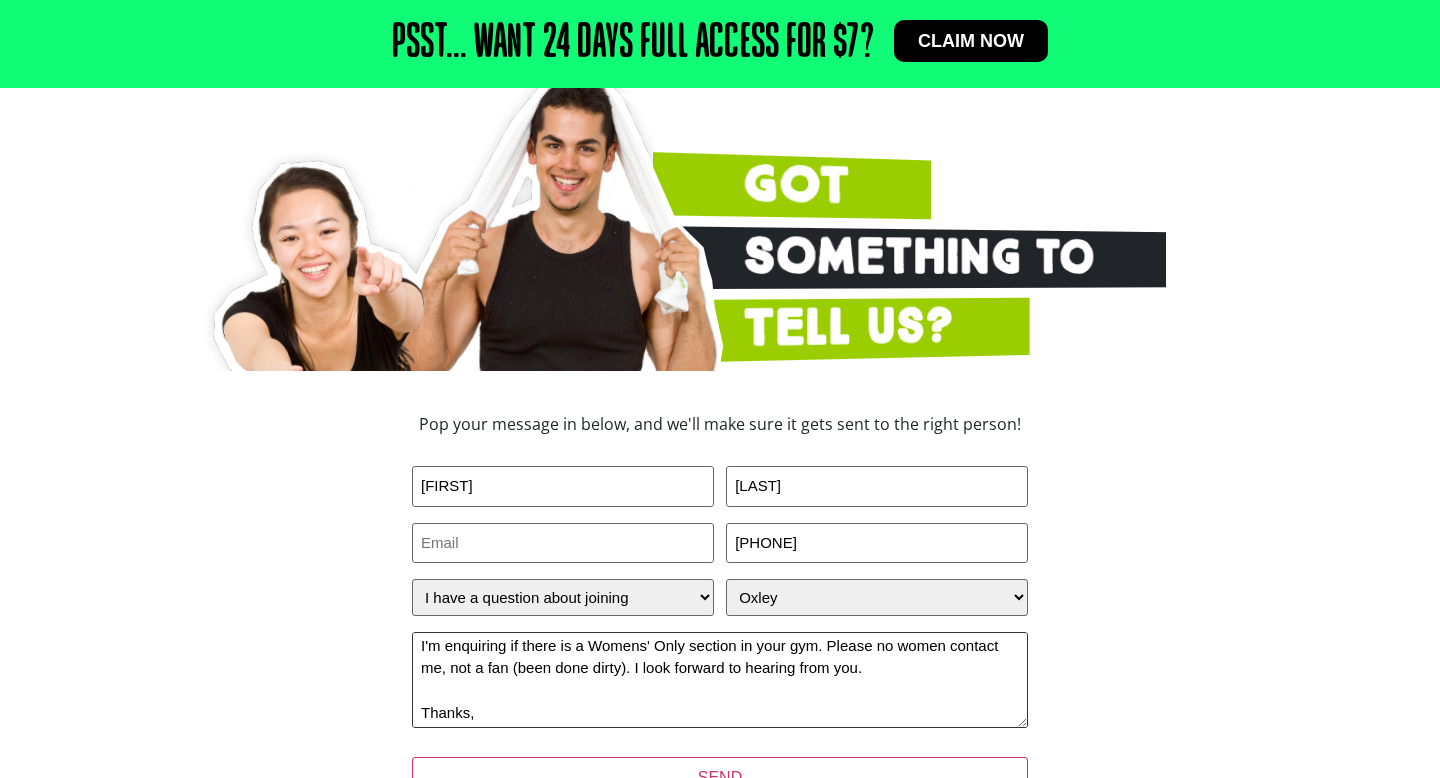 click on "Hi,
I'm enquiring if there is a Womens' Only section in your gym. Please no women contact me, not a fan (been done dirty). I look forward to hearing from you.
Thanks,
[FIRST] [LAST]
[PHONE]" at bounding box center [720, 680] 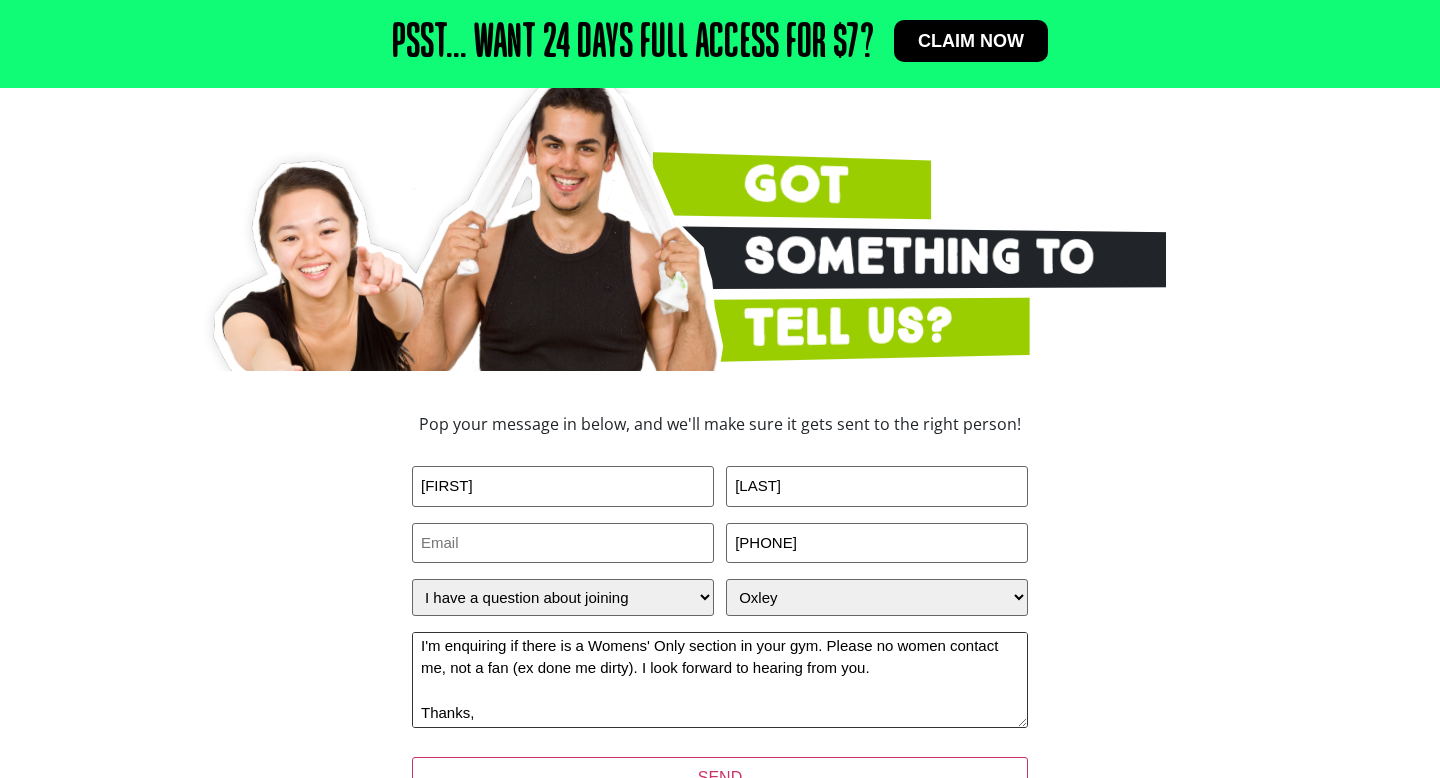 click on "Hi,
I'm enquiring if there is a Womens' Only section in your gym. Please no women contact me, not a fan (ex done me dirty). I look forward to hearing from you.
Thanks,
[FIRST] [LAST]
[PHONE]" at bounding box center [720, 680] 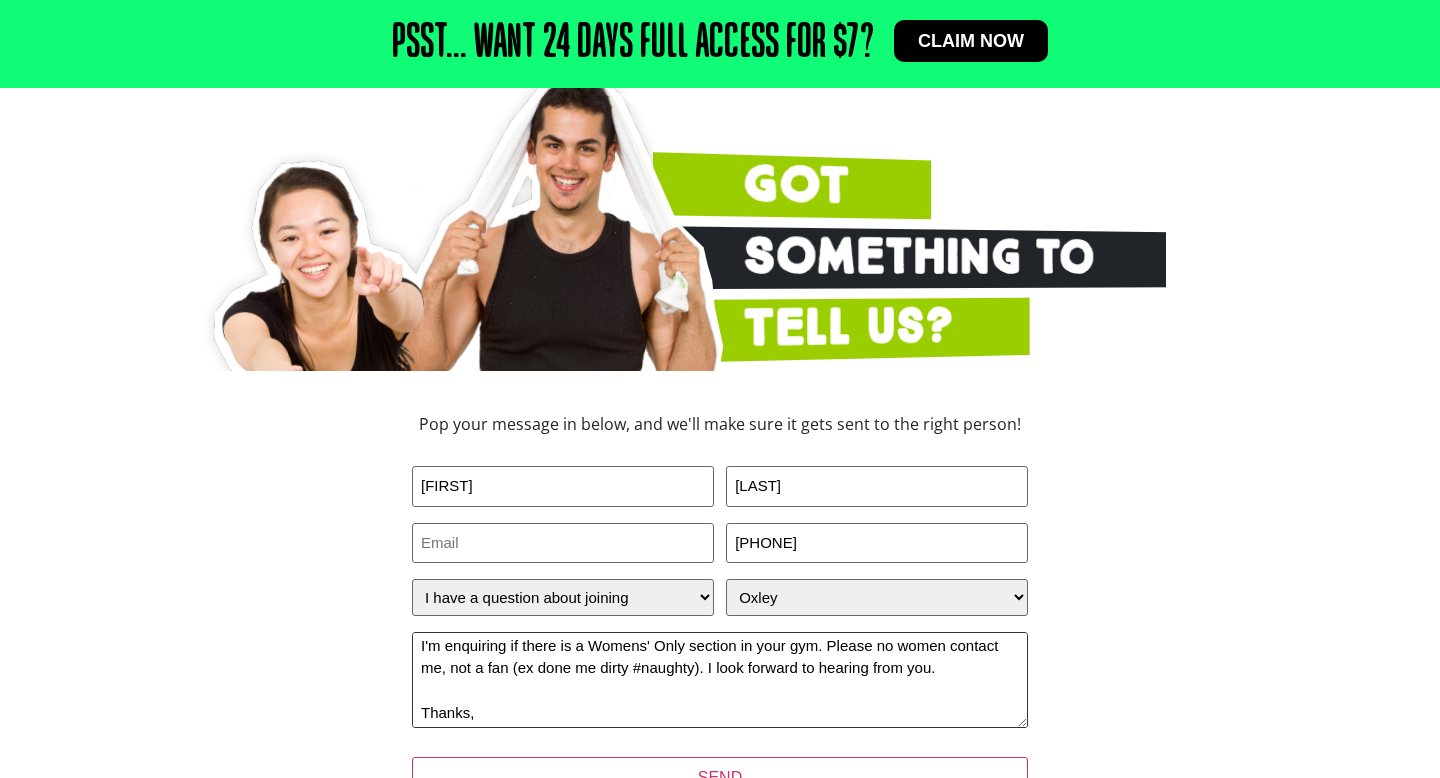 scroll, scrollTop: 0, scrollLeft: 0, axis: both 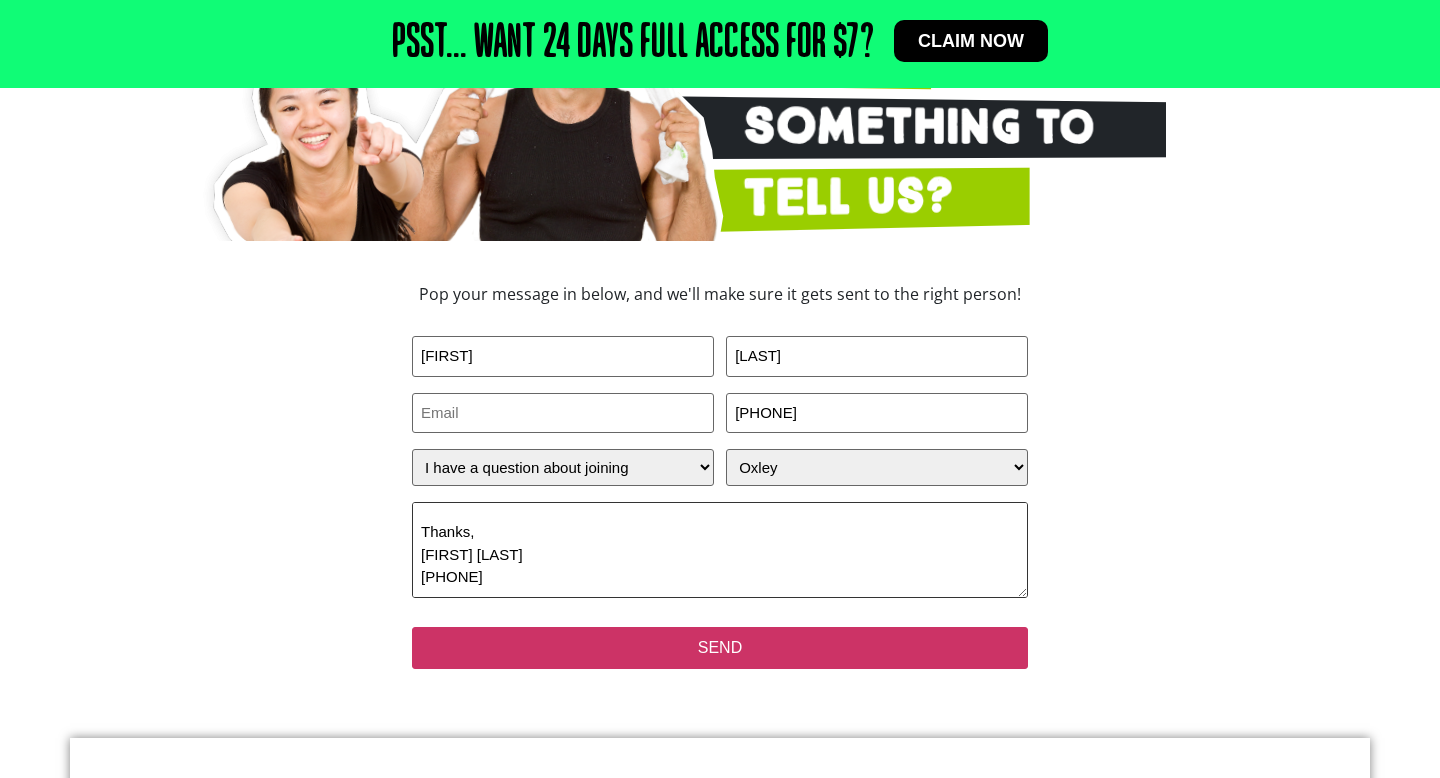 type on "Hi,
I'm enquiring if there is a Womens' Only section in your gym. Please no women contact me, not a fan (ex done me dirty #badgal haha). I look forward to hearing from you.
Thanks,
[FIRST] [LAST]
[PHONE]" 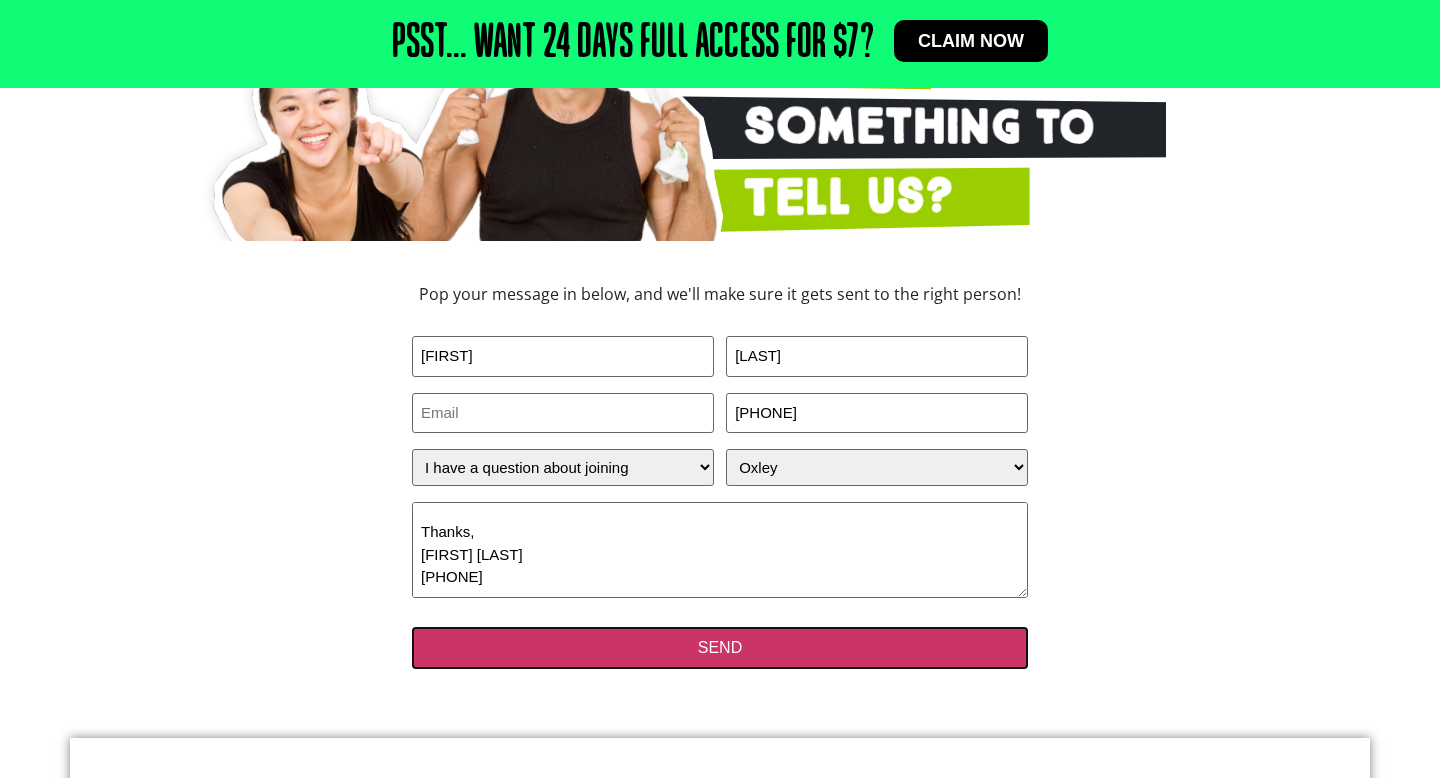click on "SEND" at bounding box center (720, 648) 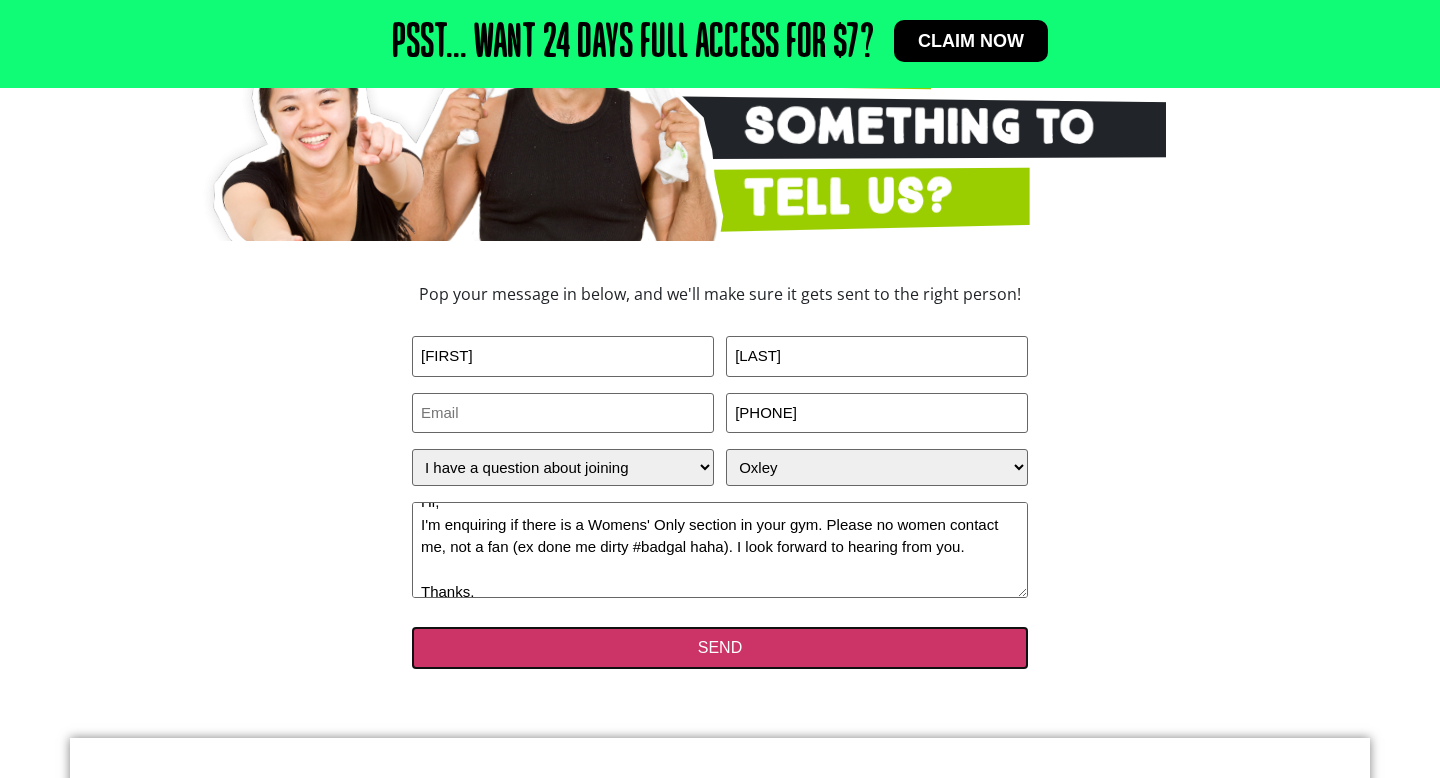 scroll, scrollTop: 14, scrollLeft: 0, axis: vertical 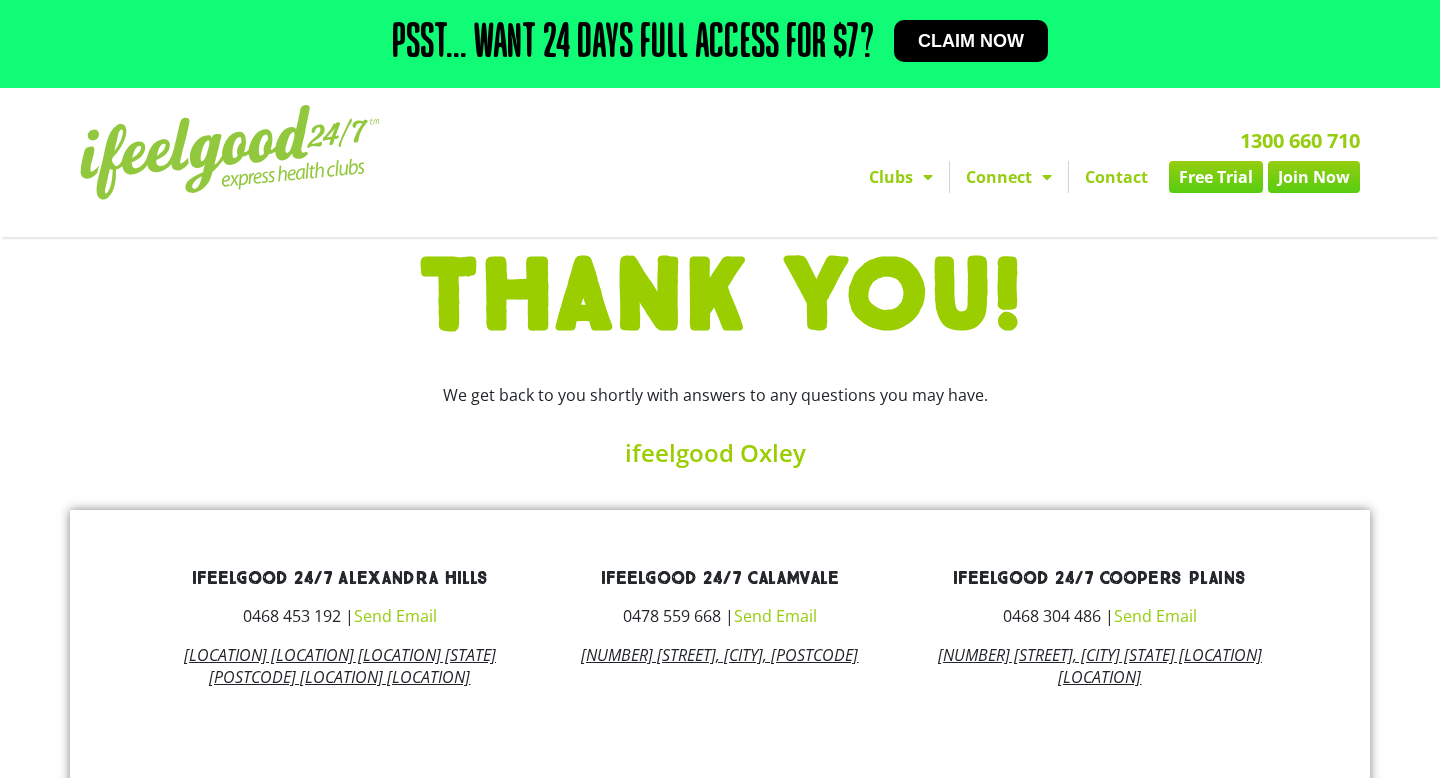 click on "THANK YOU!
We get back to you shortly with answers to any questions you may have.
ifeelgood Oxley
ifeelgood 24/7 Alexandra Hills
[PHONE] |  Send Email
Alexandra Hills Shopping Centre Shop FS2, 71 Cambridge Drive Alexandra Hills QLD 4161 Next to Red Rooster
ifeelgood 24/7 Calamvale
[PHONE] |  Send Email
[NUMBER] [STREET], [CITY], [POSTCODE]
ifeelgood 24/7 Coopers Plains
[PHONE] |  Send Email
[NUMBER] [STREET], [CITY] [STATE] [LOCATION]" at bounding box center [720, 820] 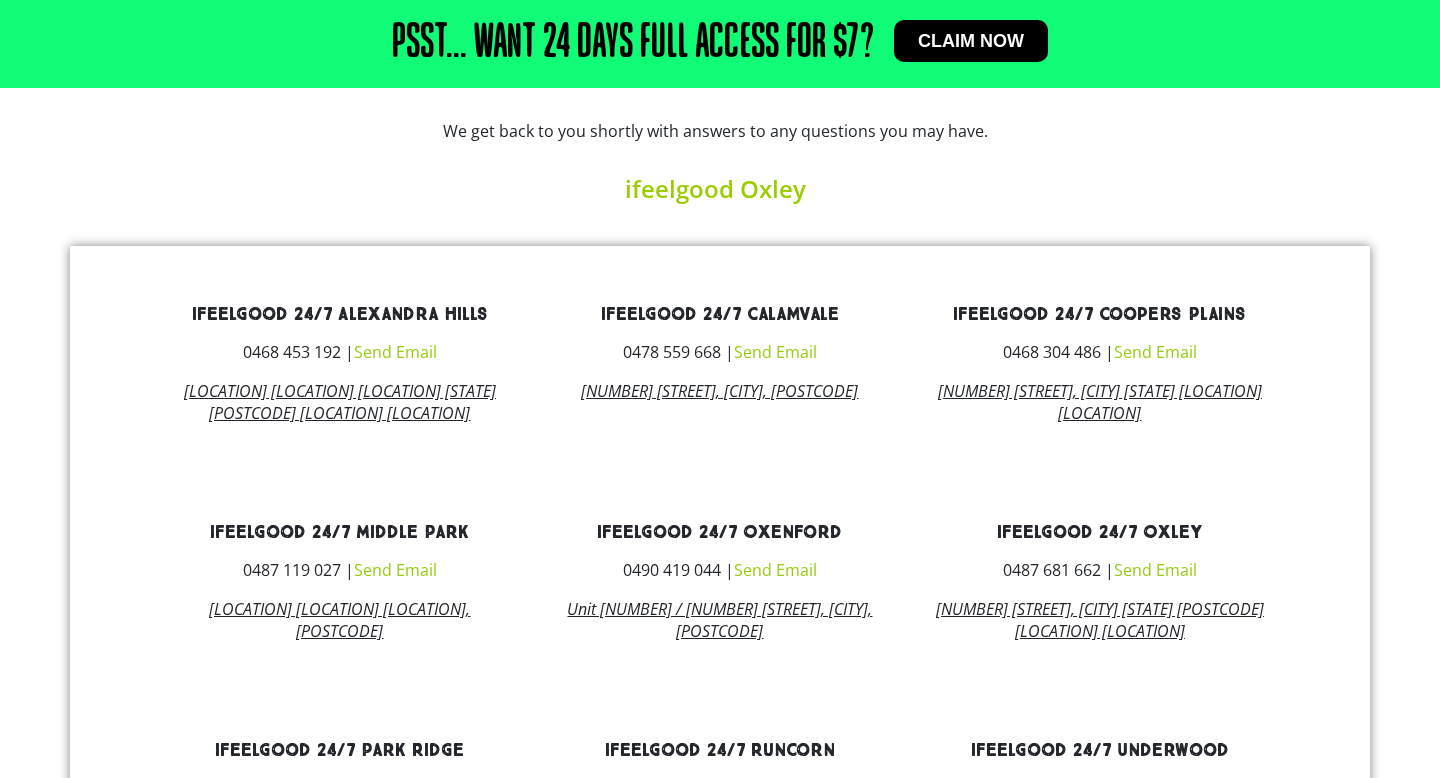scroll, scrollTop: 793, scrollLeft: 0, axis: vertical 